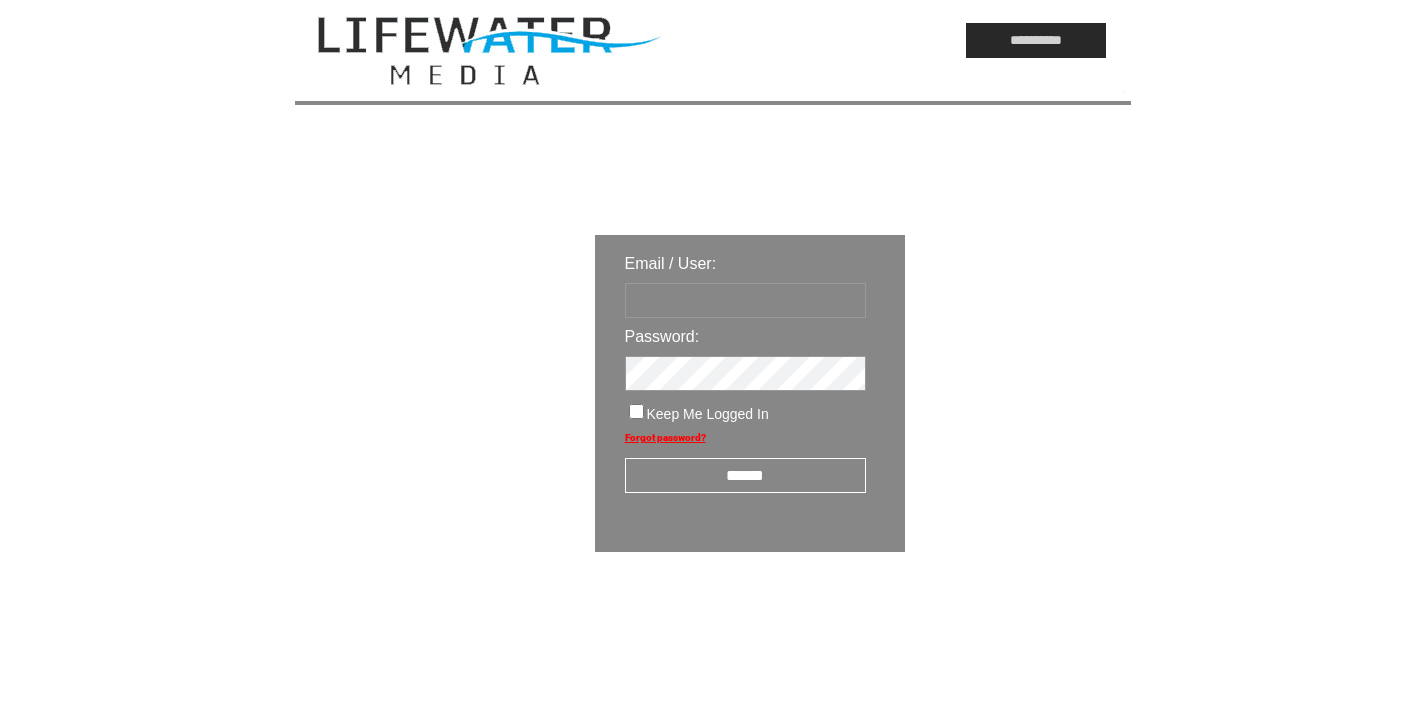scroll, scrollTop: 0, scrollLeft: 0, axis: both 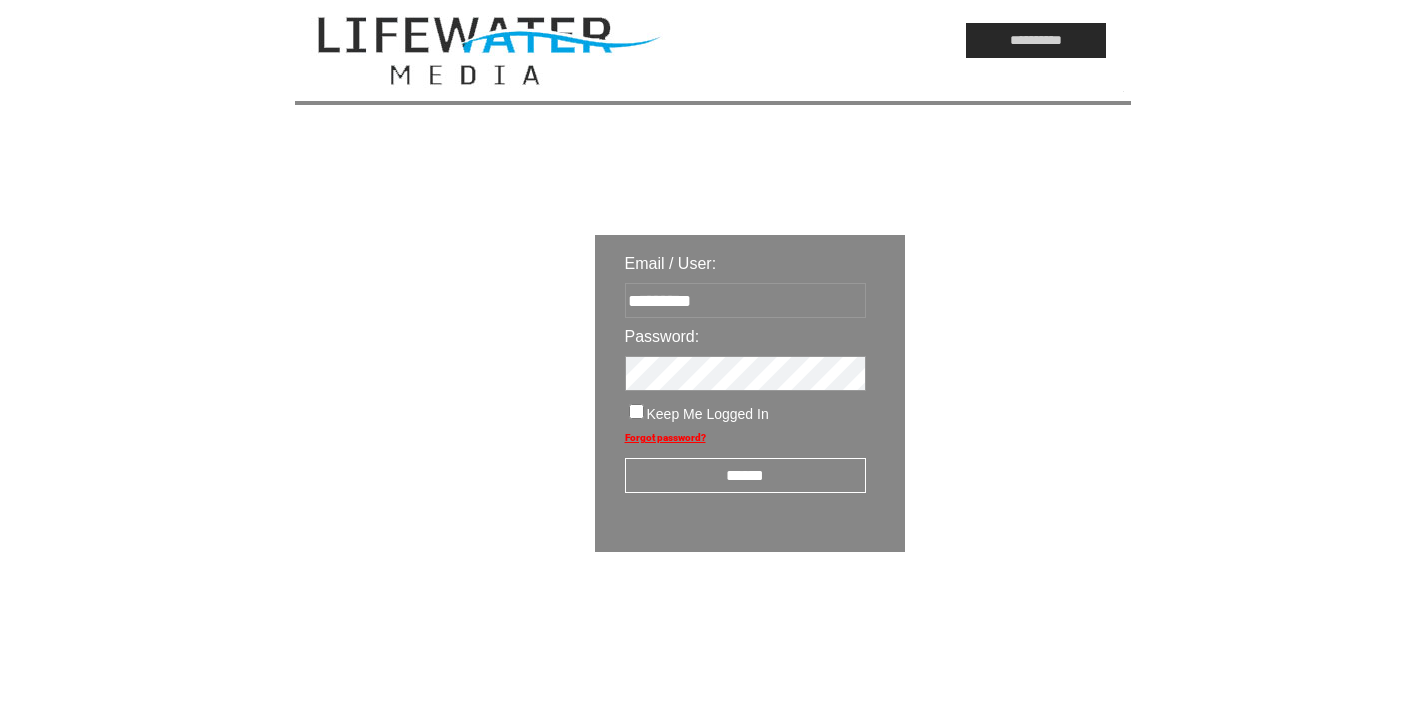 click on "******" at bounding box center (745, 475) 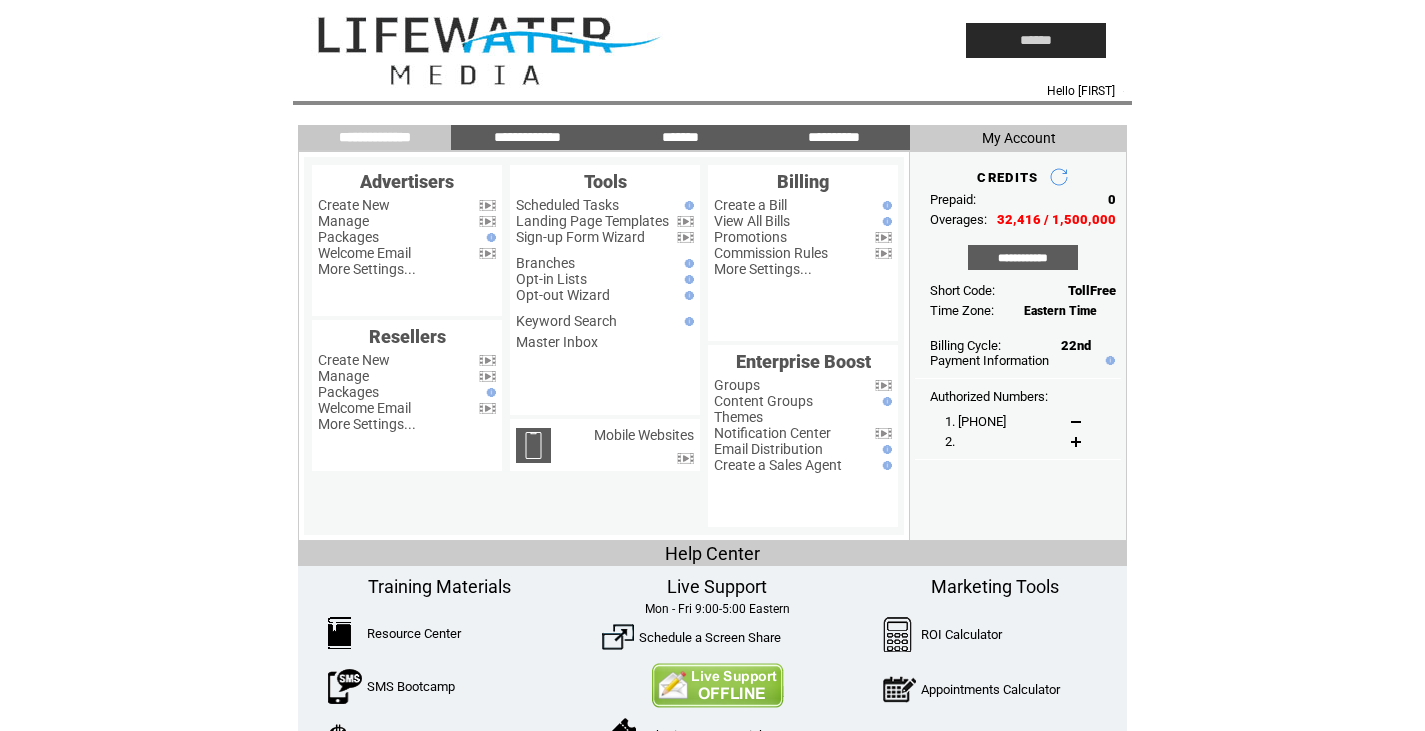 scroll, scrollTop: 0, scrollLeft: 0, axis: both 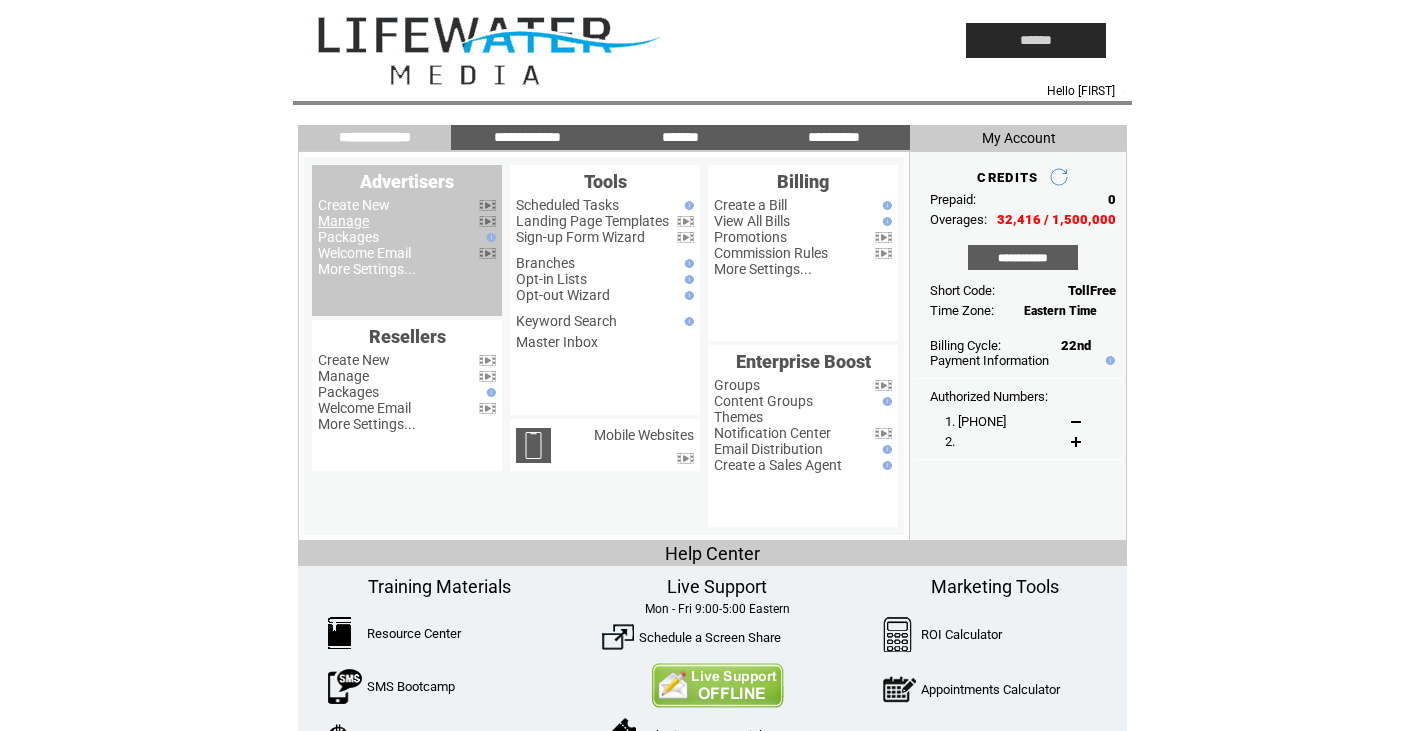 click on "Manage" at bounding box center [343, 221] 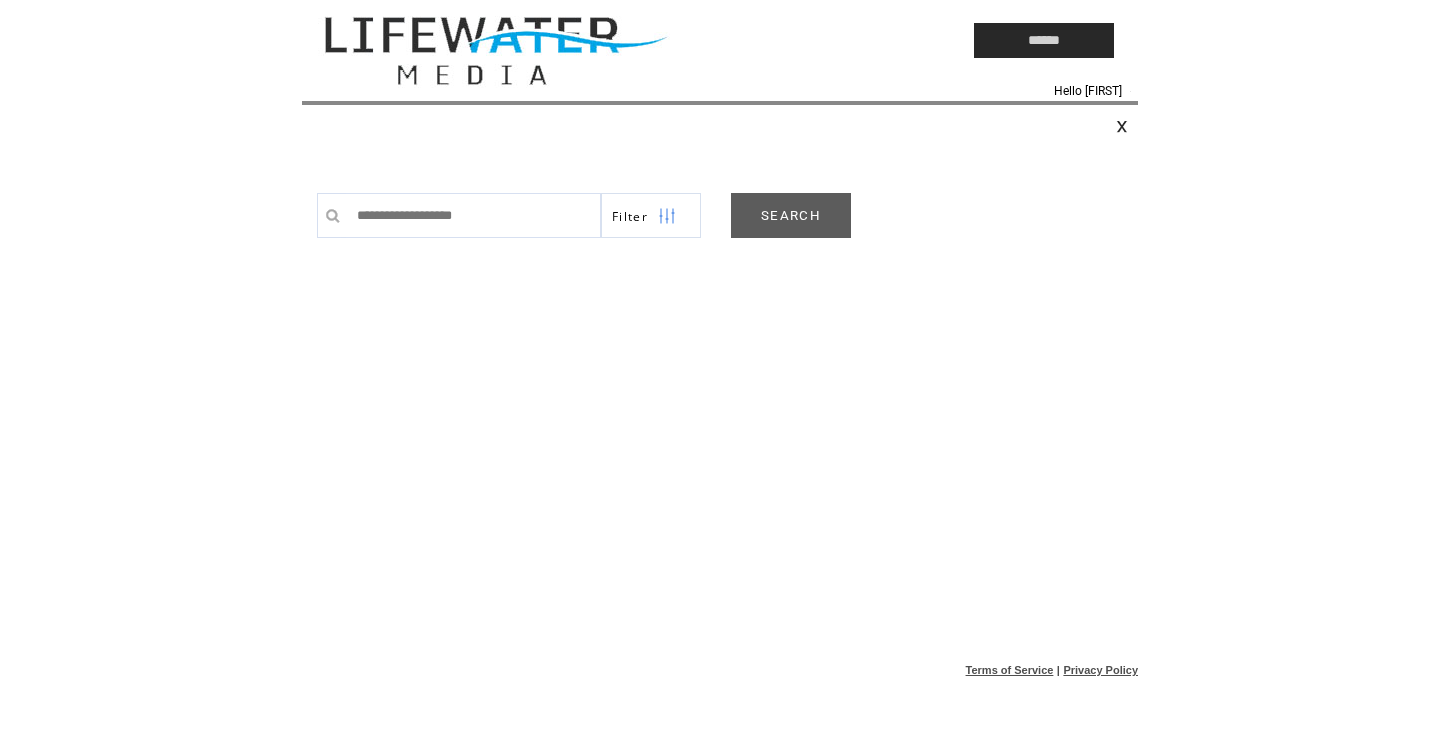 scroll, scrollTop: 0, scrollLeft: 0, axis: both 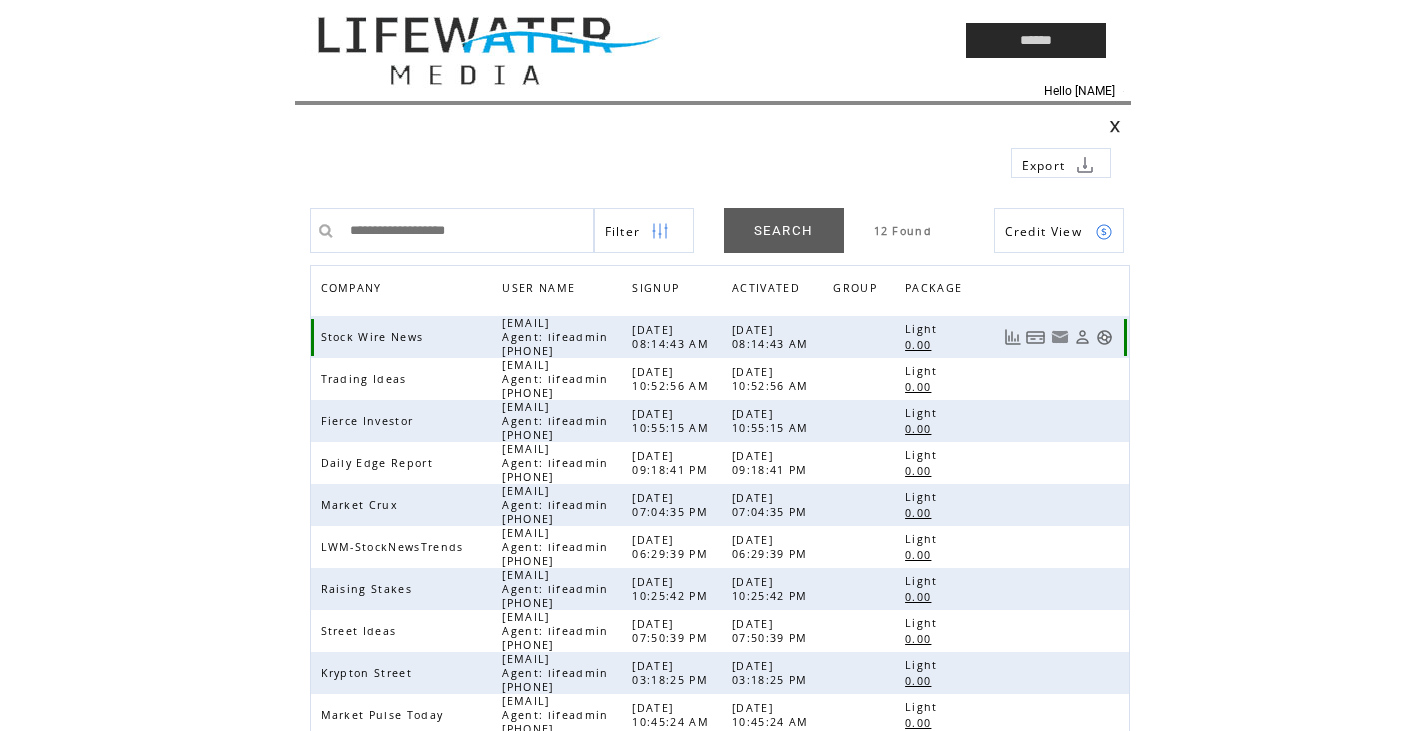 click at bounding box center (1104, 337) 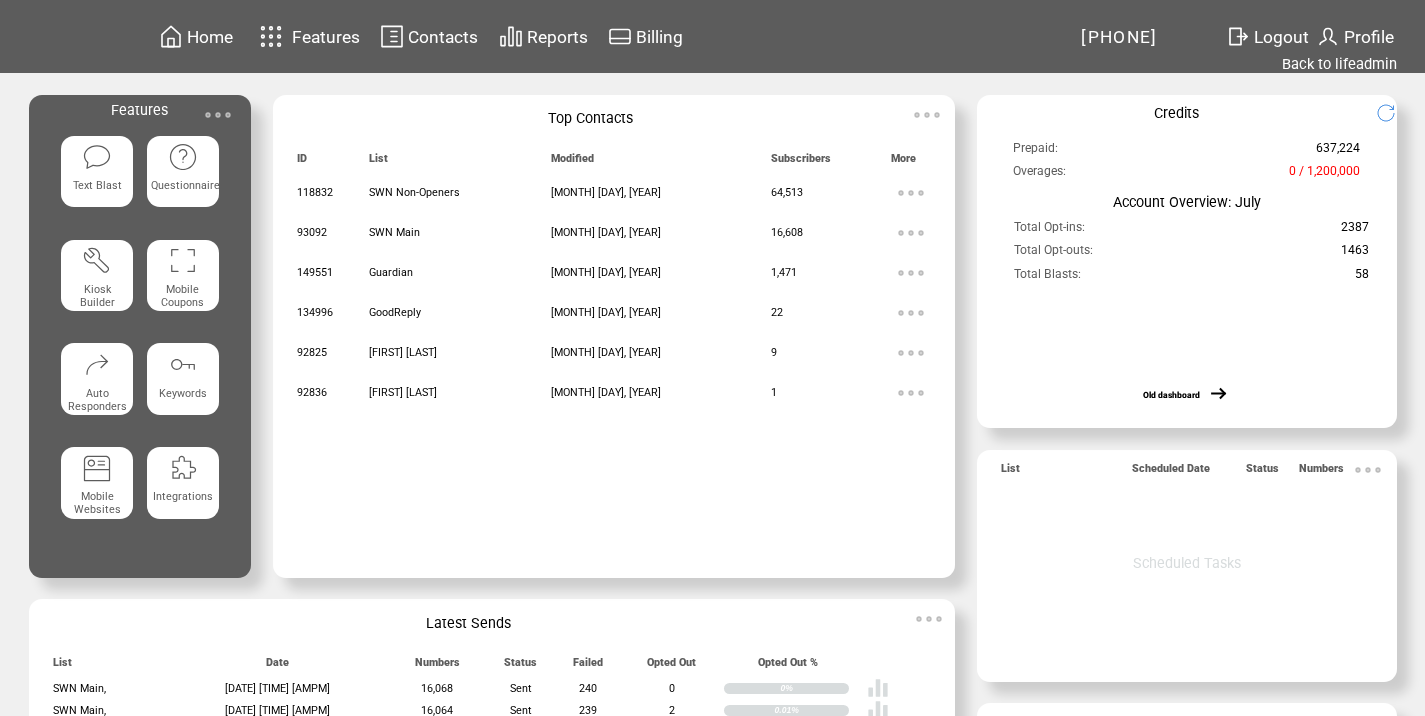 scroll, scrollTop: 0, scrollLeft: 0, axis: both 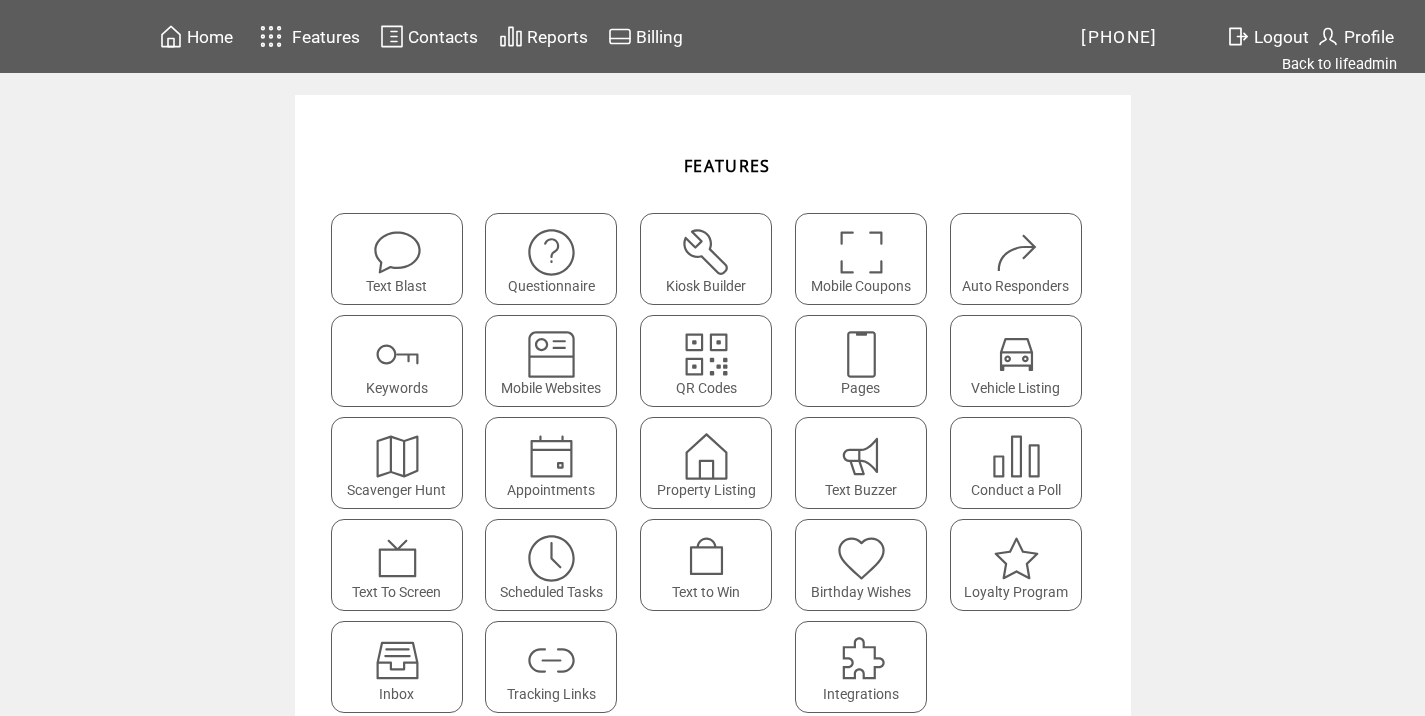 click at bounding box center (551, 660) 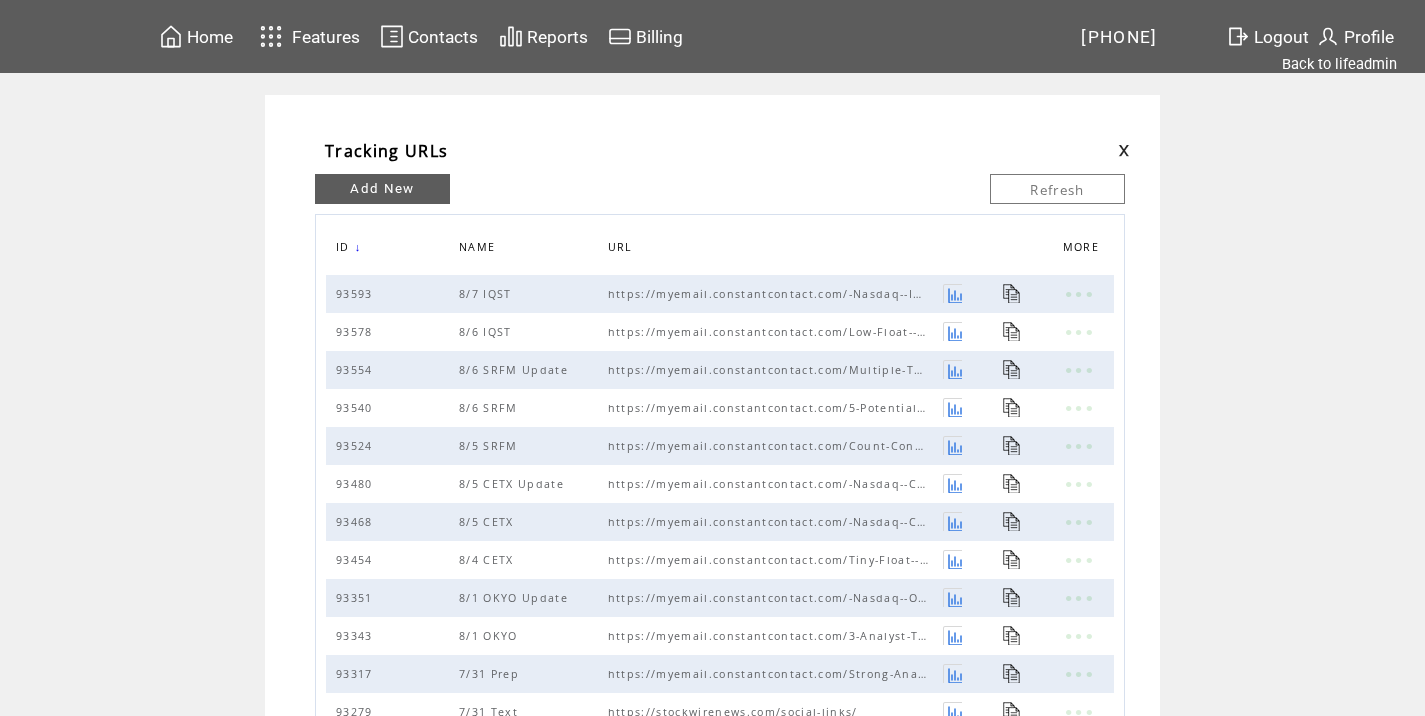 scroll, scrollTop: 0, scrollLeft: 0, axis: both 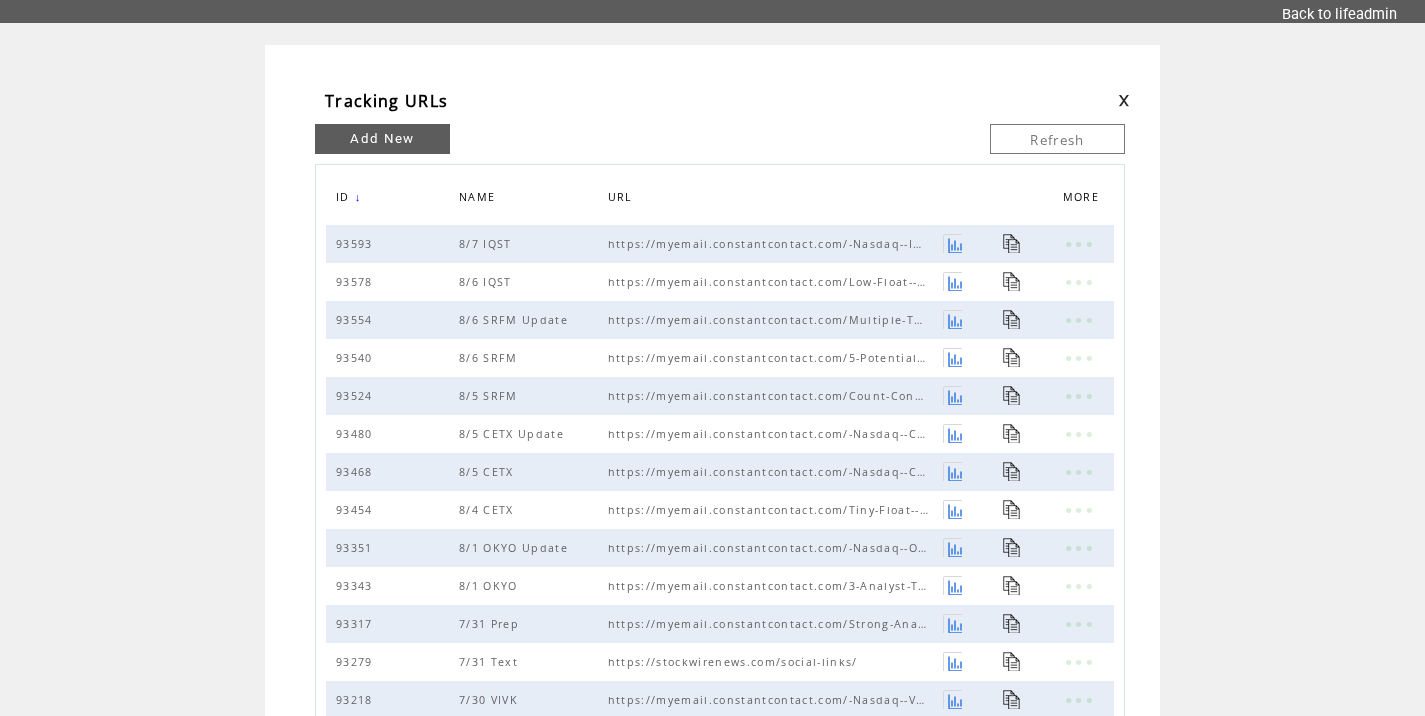 click on "Add New" at bounding box center [382, 139] 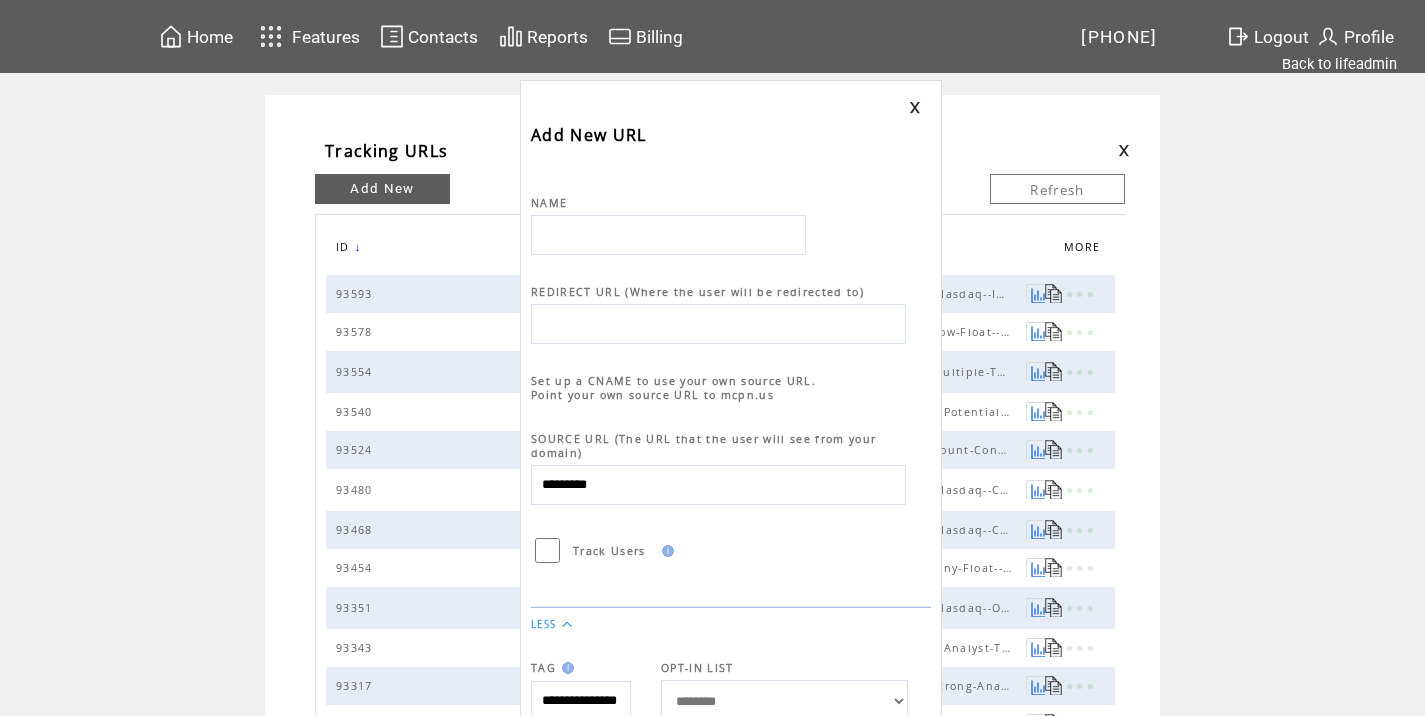 click on "NAME" at bounding box center (731, 205) 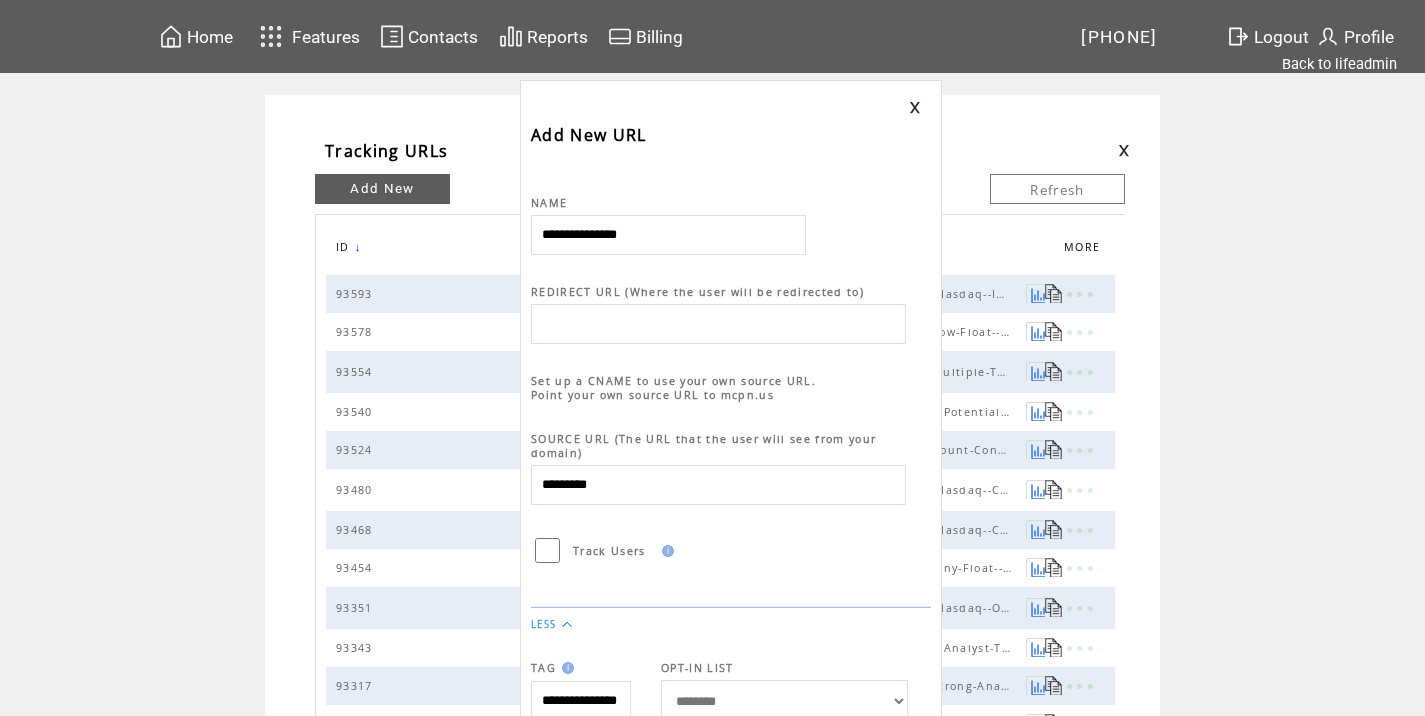 type on "**********" 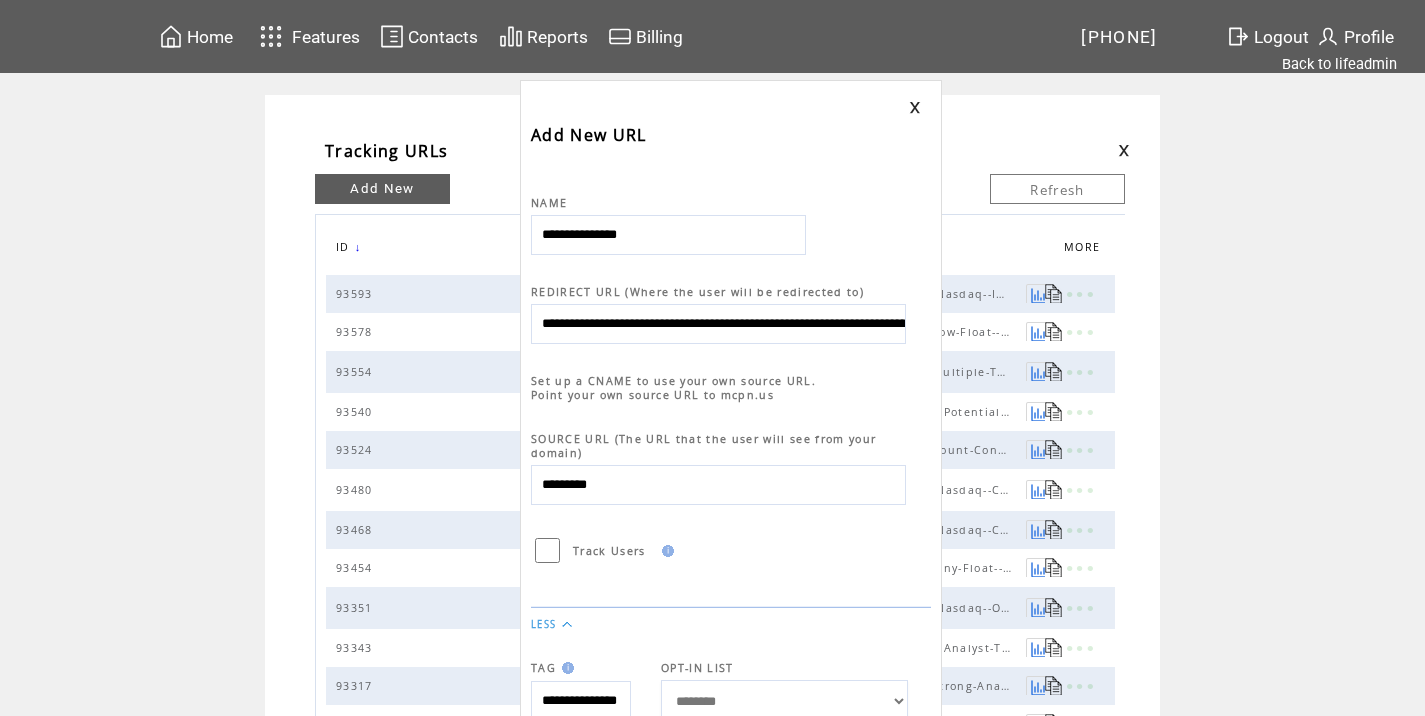 scroll, scrollTop: 0, scrollLeft: 979, axis: horizontal 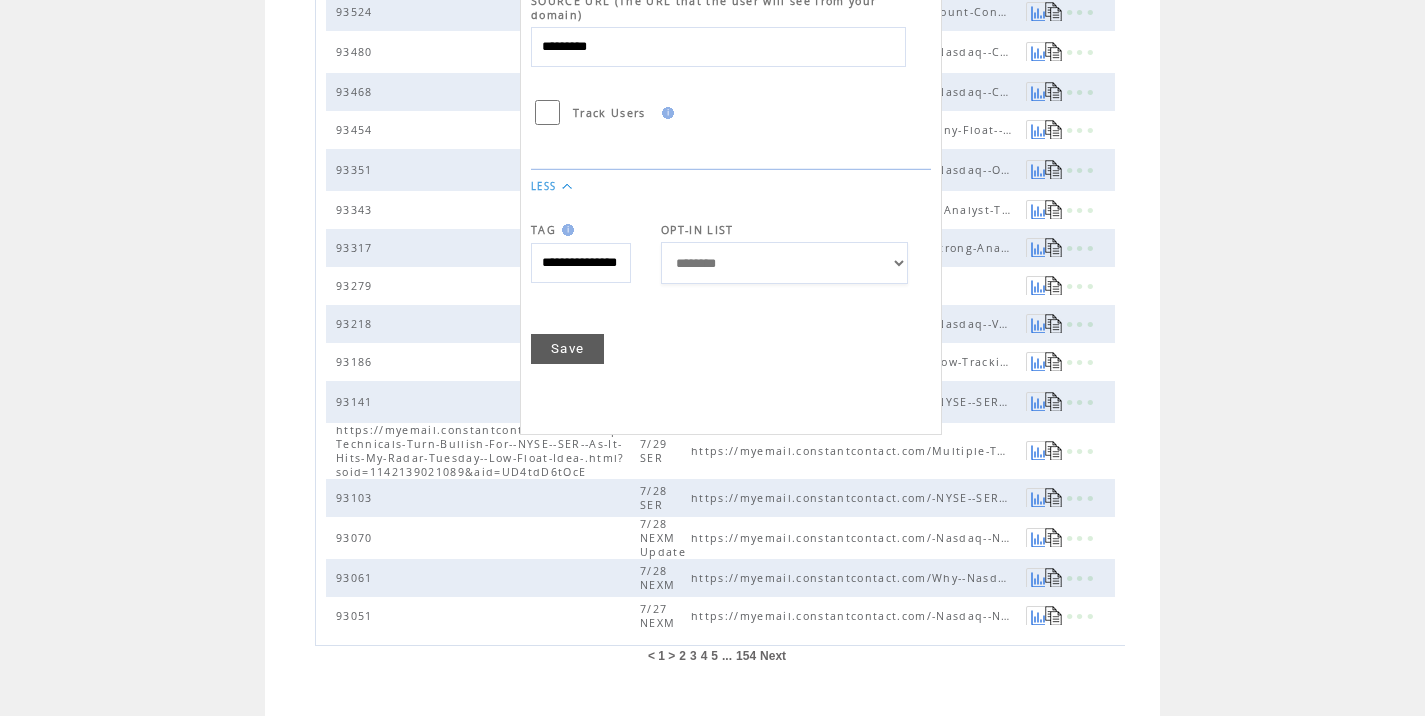 type on "**********" 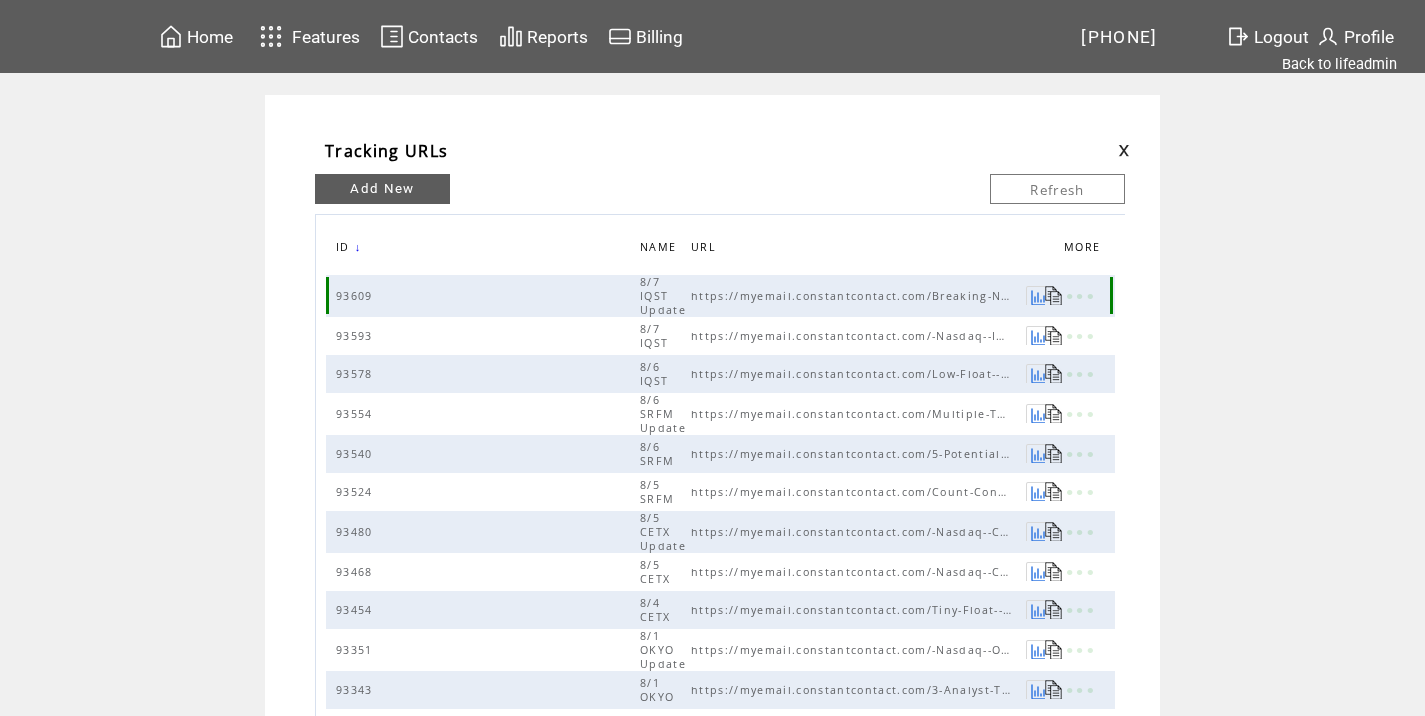 click at bounding box center (1054, 295) 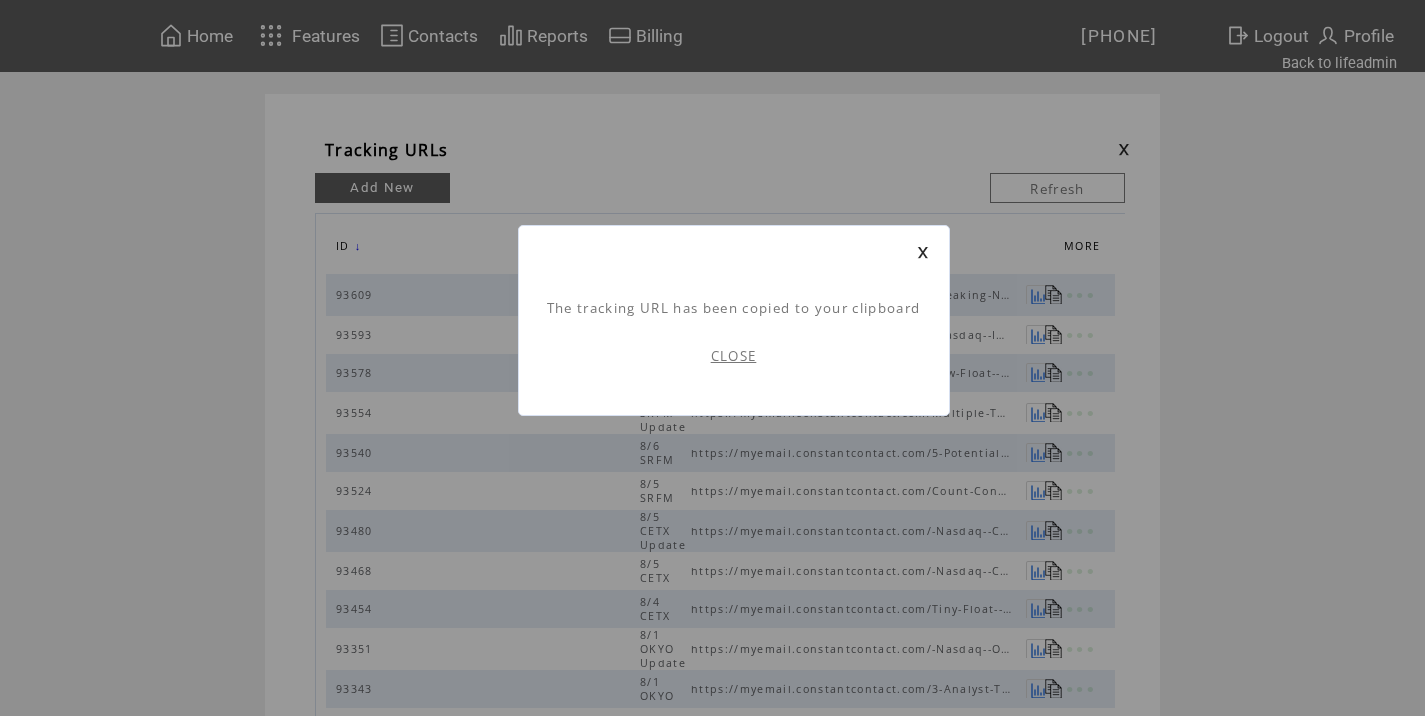 click on "CLOSE" at bounding box center [734, 356] 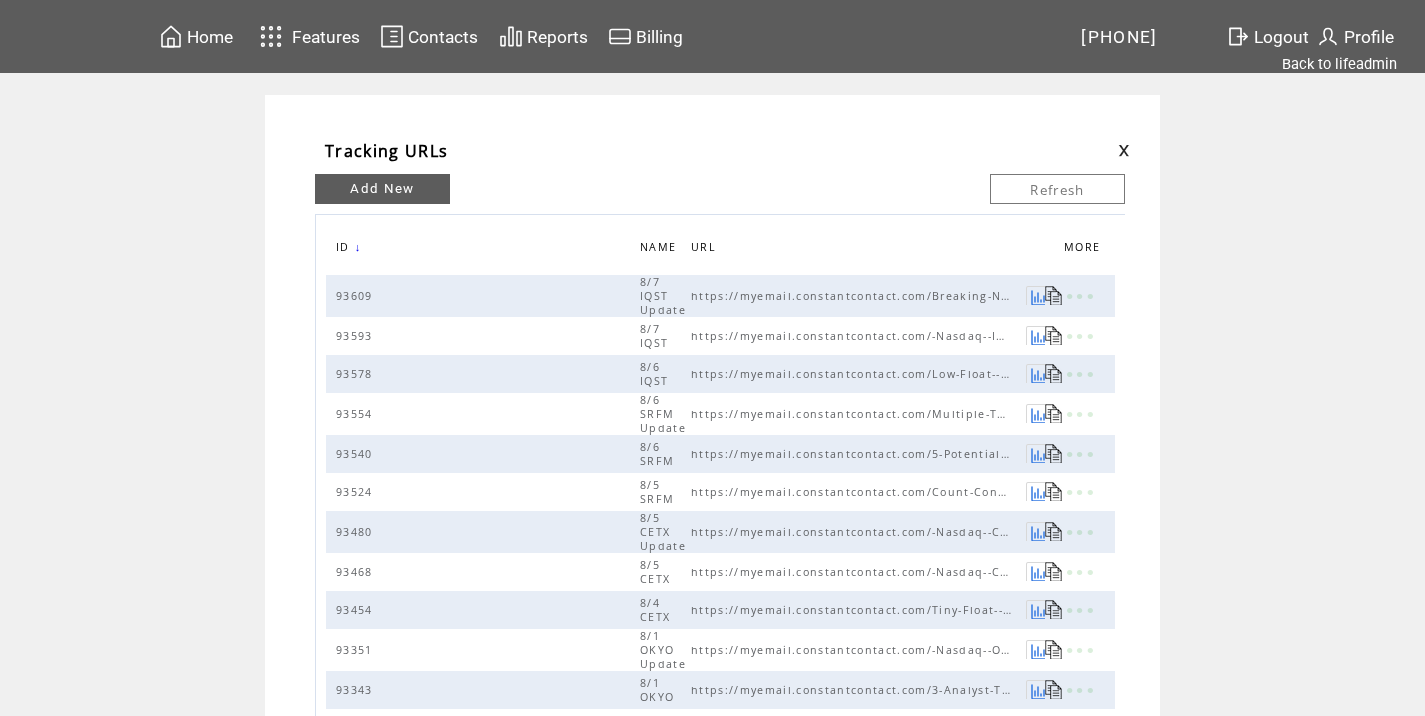 click at bounding box center [1124, 150] 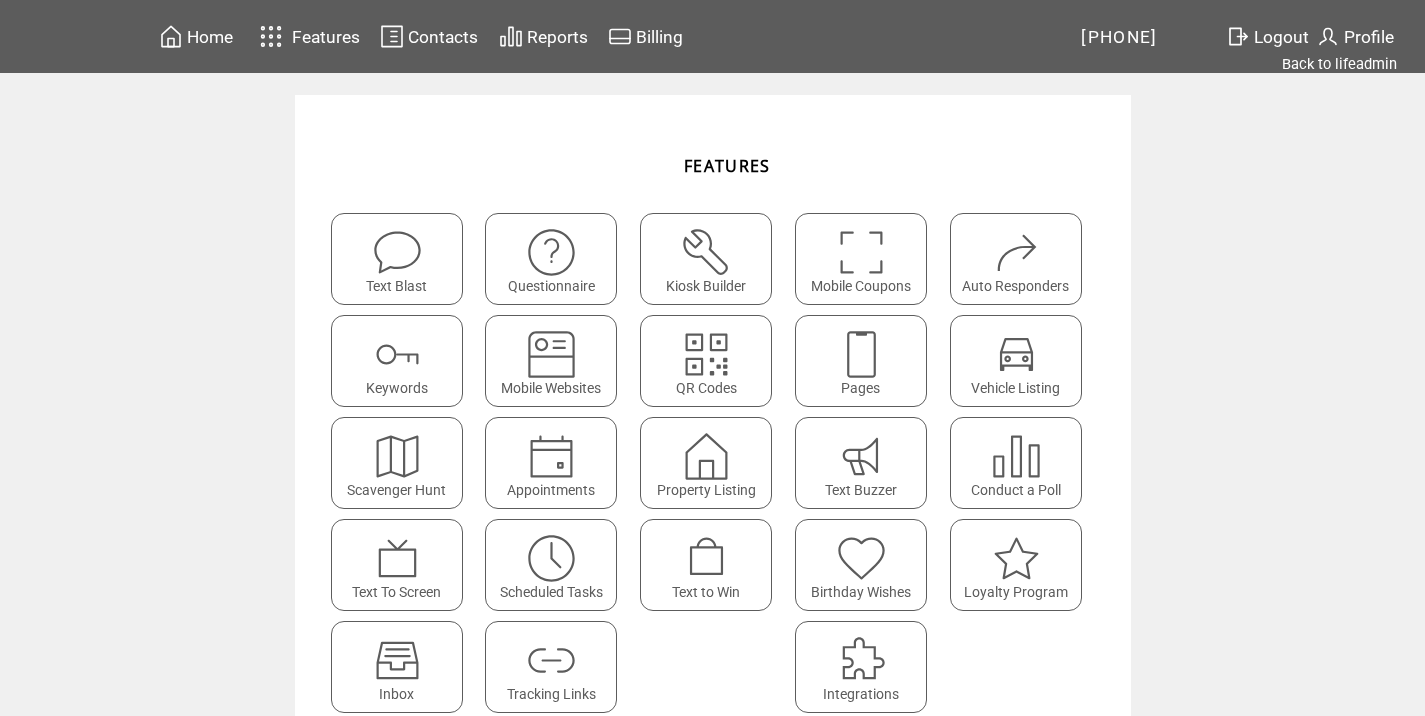 scroll, scrollTop: 0, scrollLeft: 0, axis: both 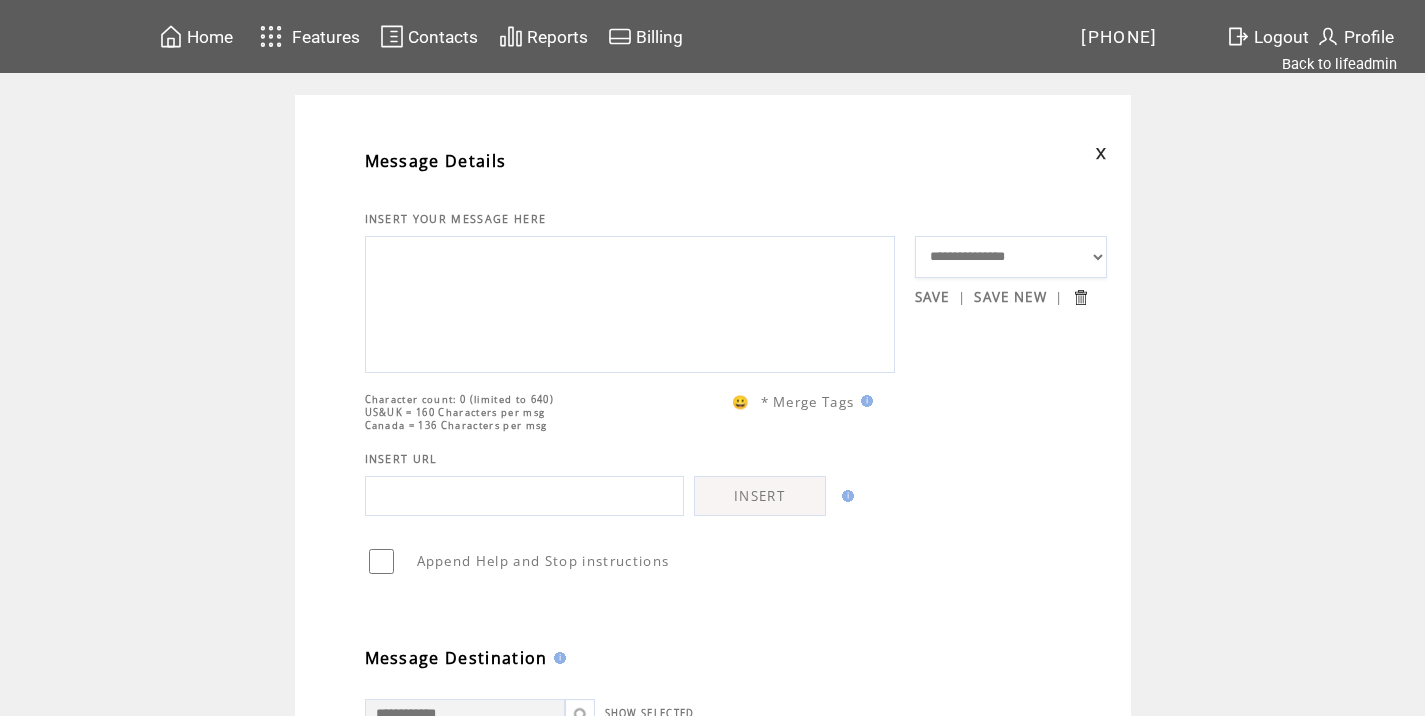 click at bounding box center [630, 302] 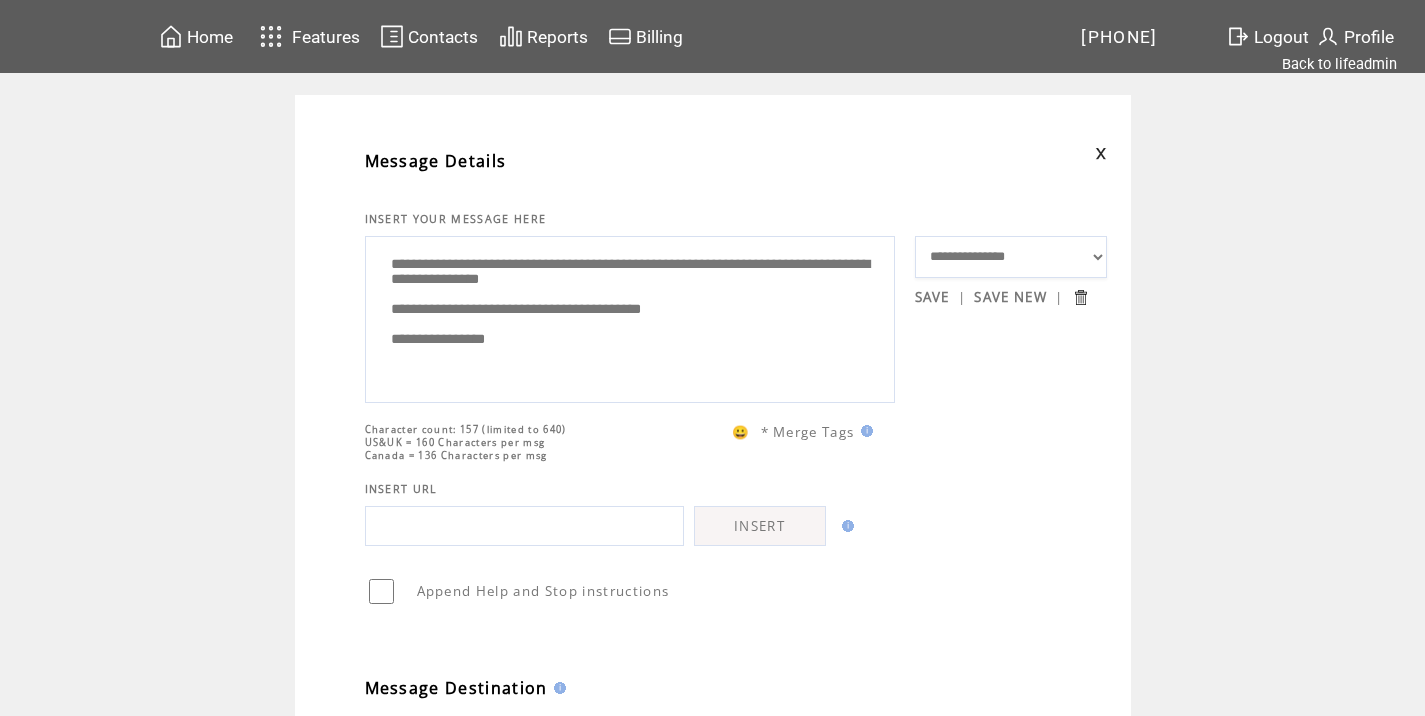 scroll, scrollTop: 0, scrollLeft: 0, axis: both 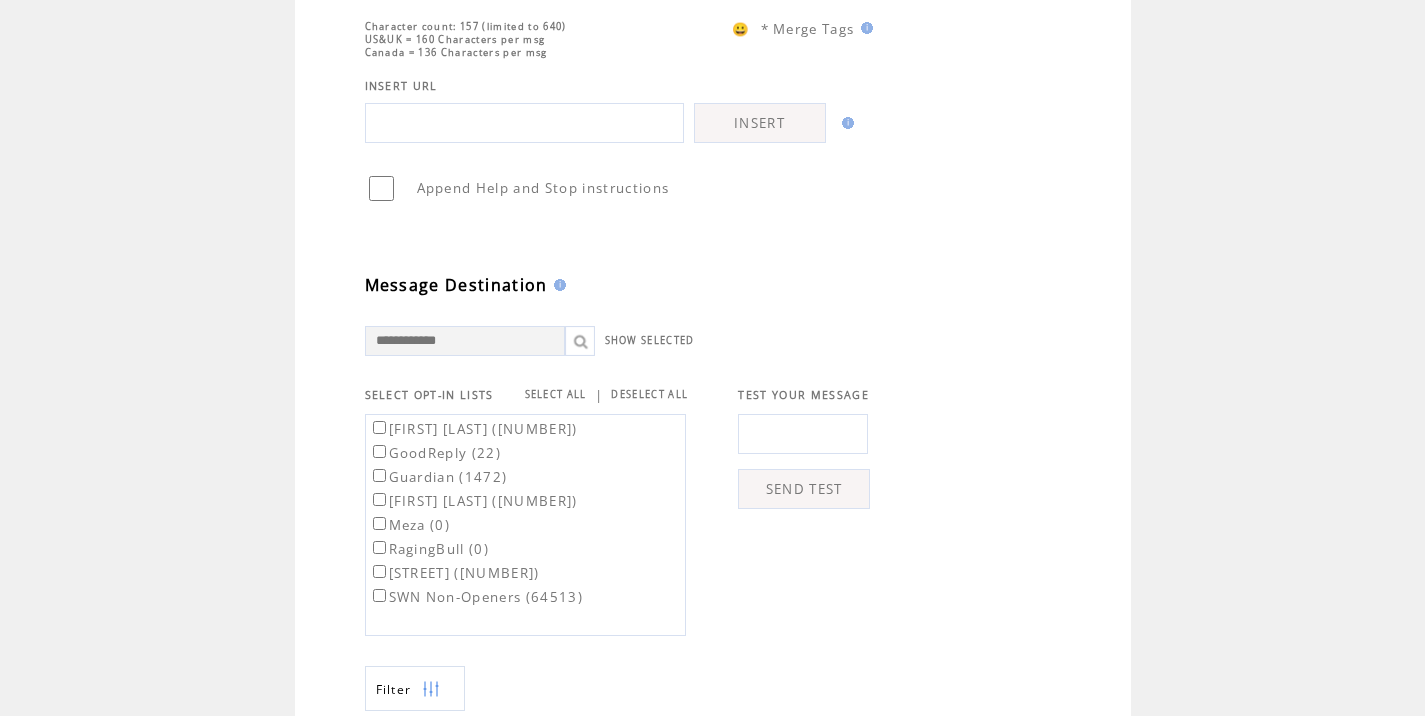 type on "**********" 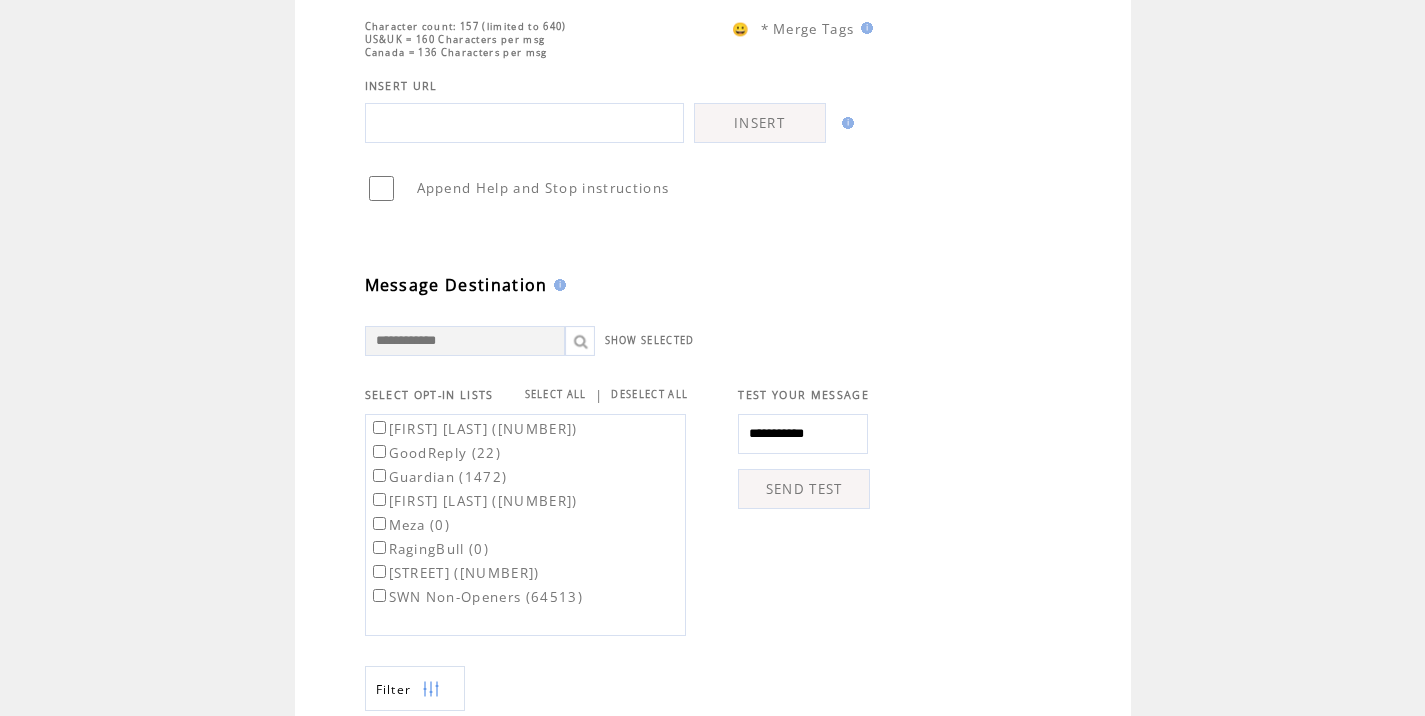 click on "SEND TEST" at bounding box center (804, 489) 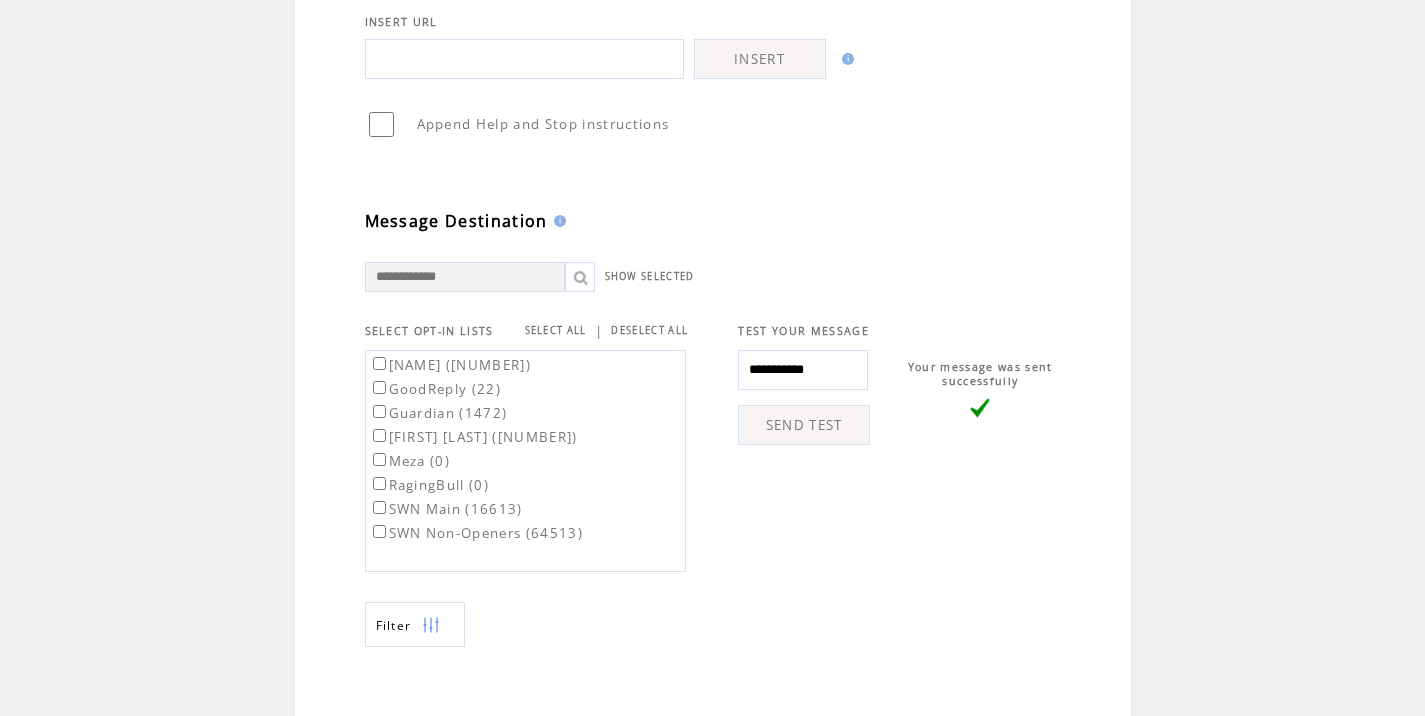 scroll, scrollTop: 498, scrollLeft: 0, axis: vertical 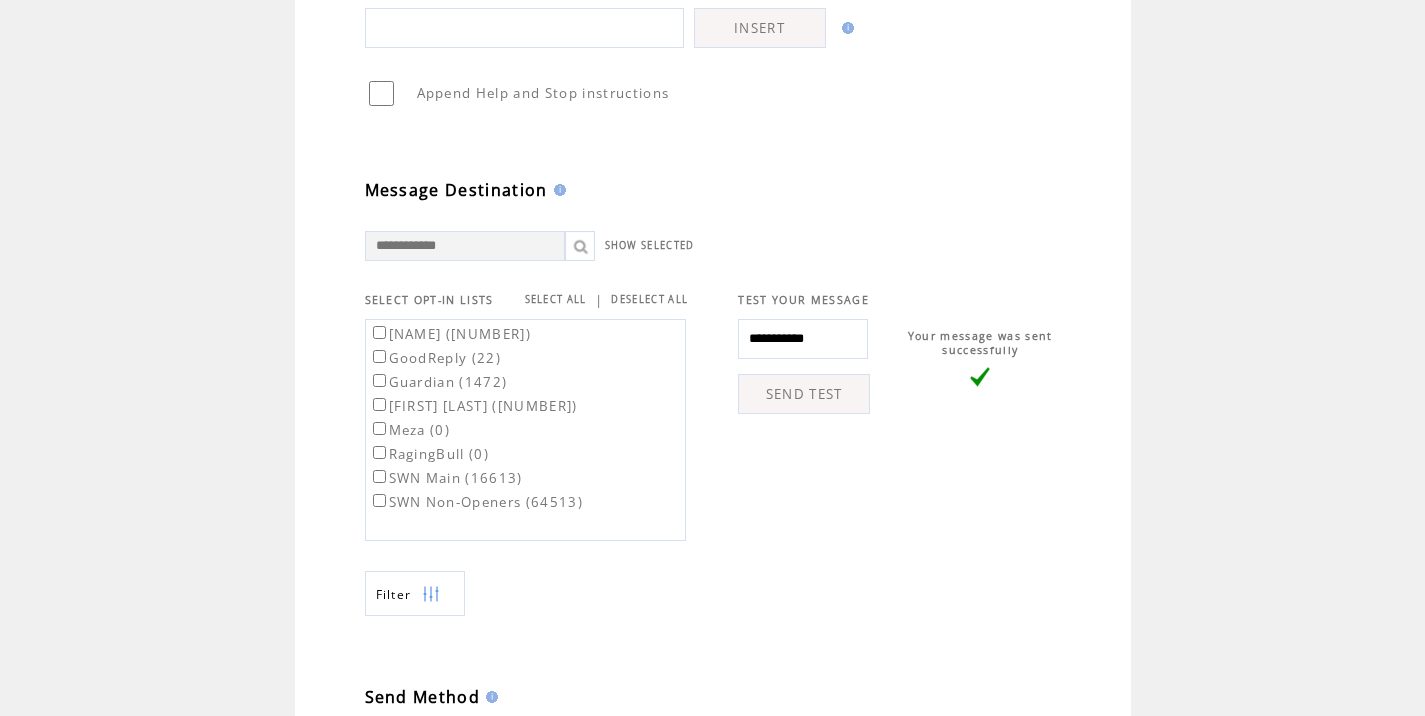 click on "SWN Main (16613)" at bounding box center [446, 478] 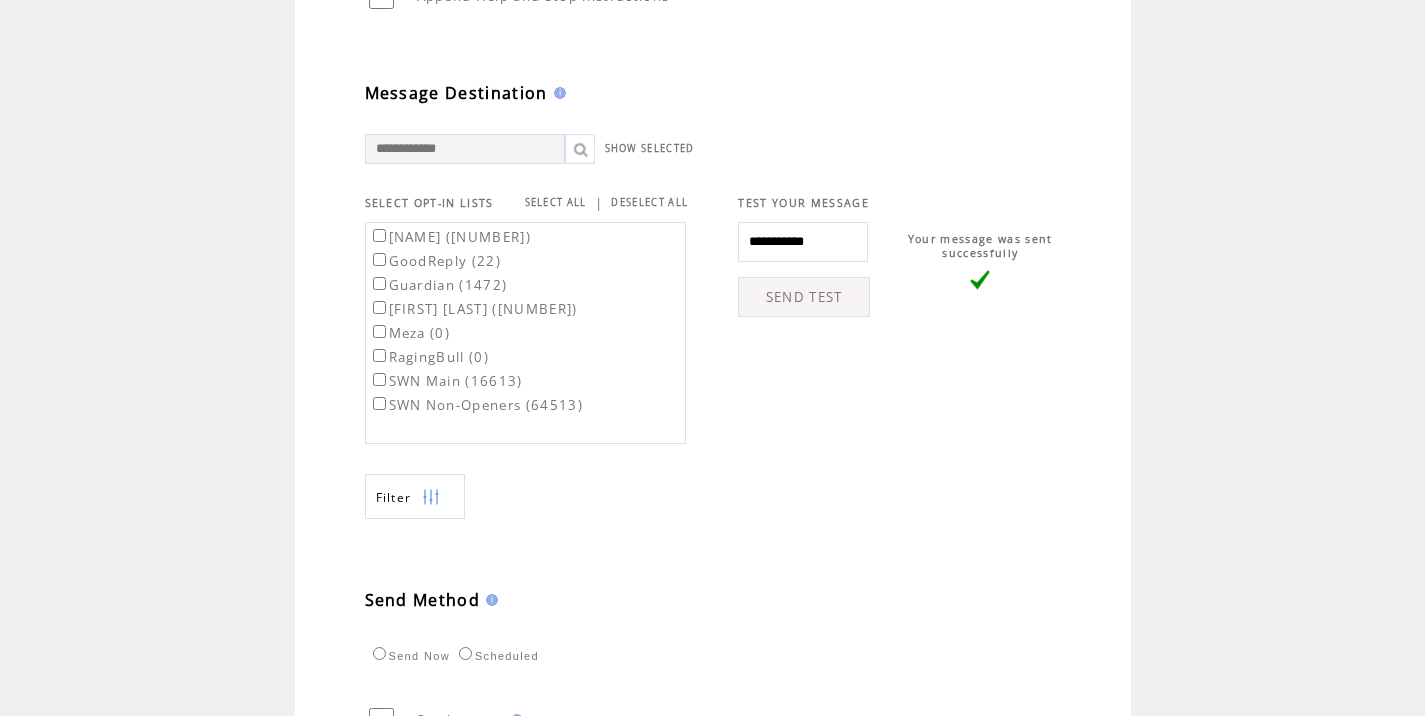 scroll, scrollTop: 774, scrollLeft: 0, axis: vertical 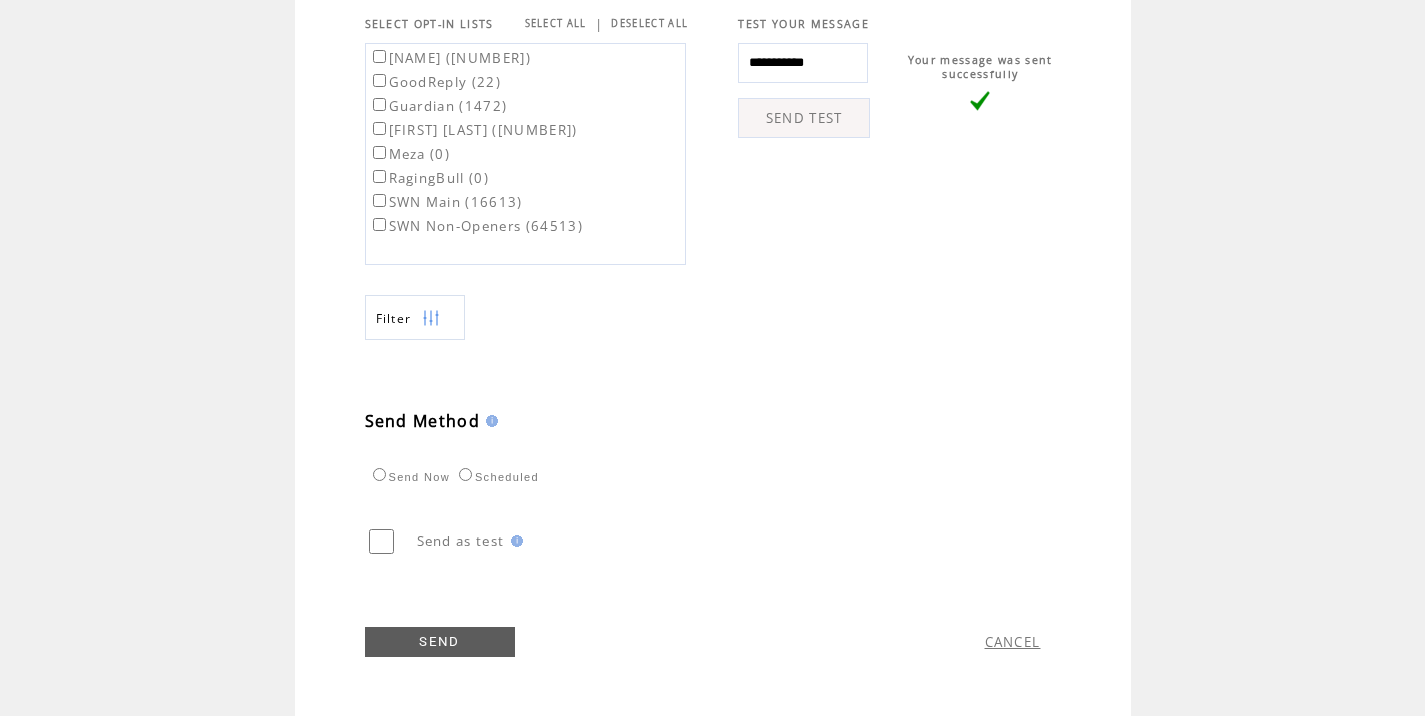 click on "SEND" at bounding box center (440, 642) 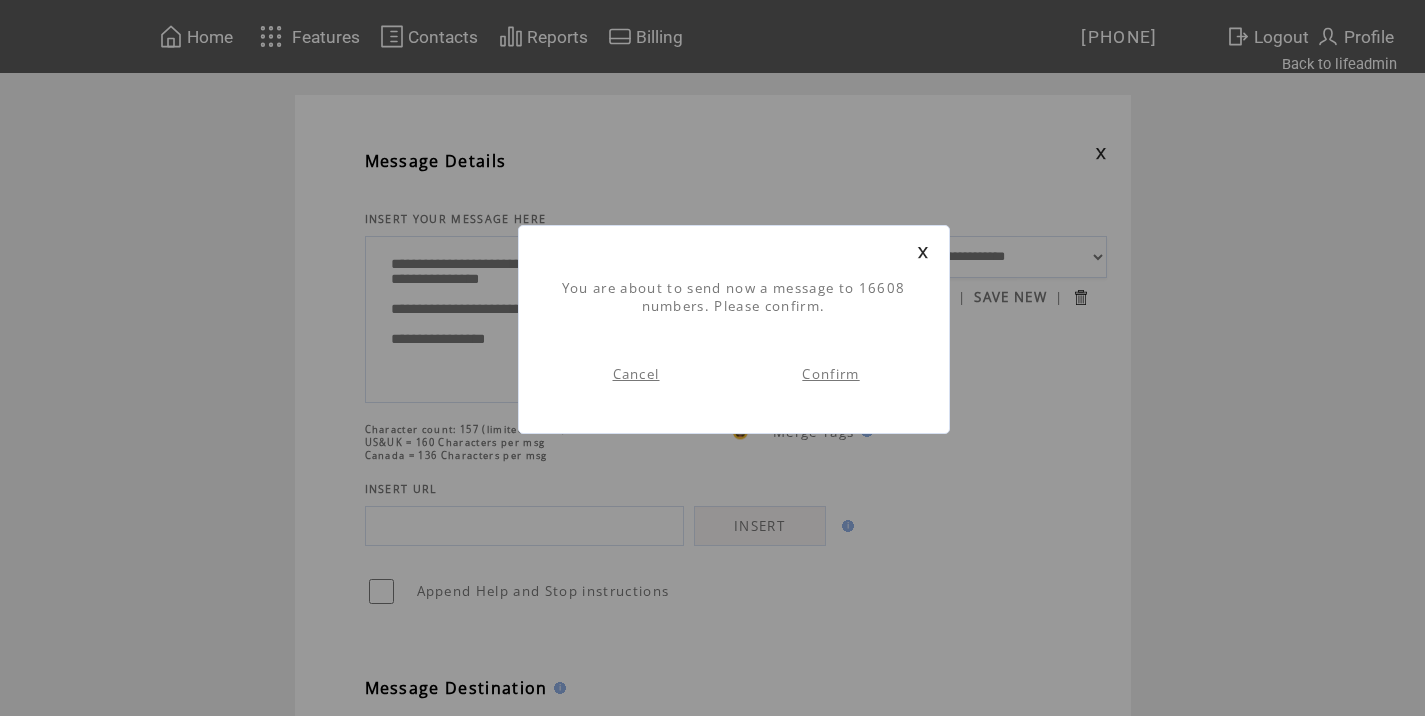 scroll, scrollTop: 1, scrollLeft: 0, axis: vertical 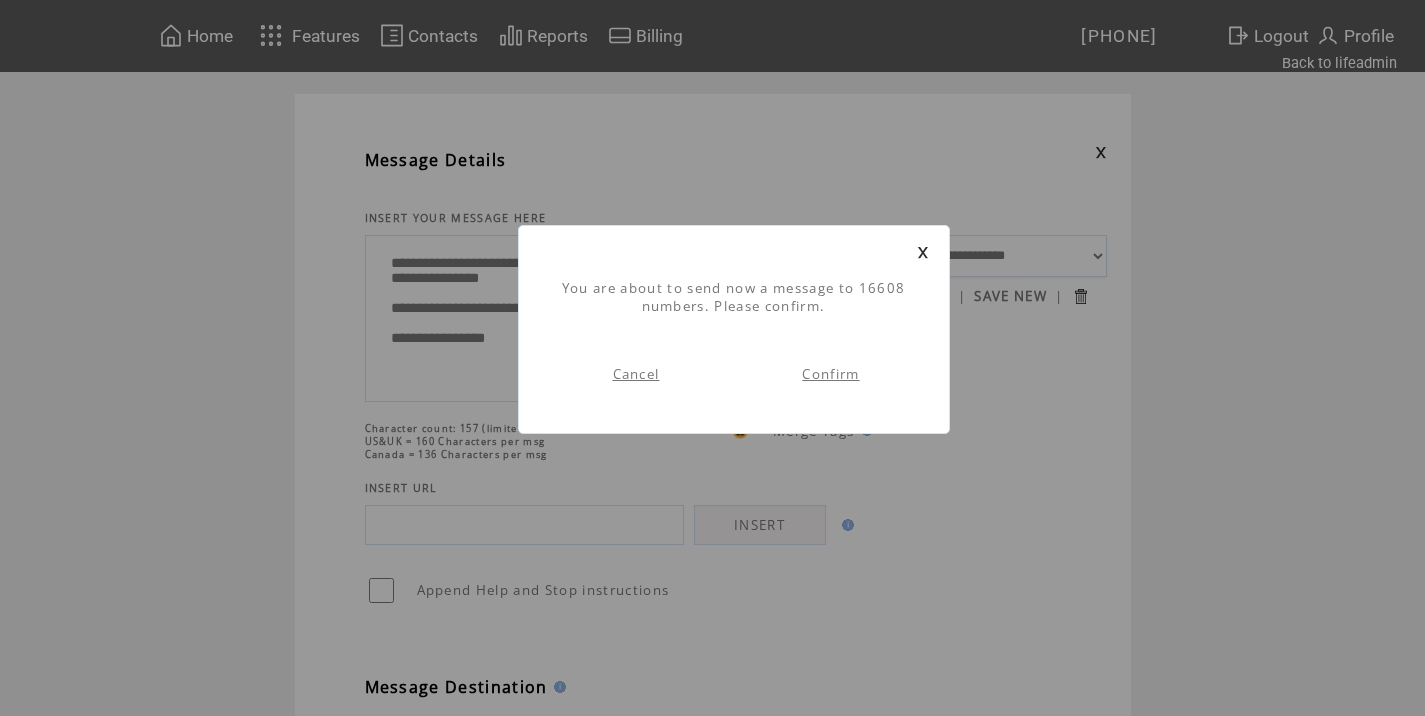 click on "Confirm" at bounding box center (831, 374) 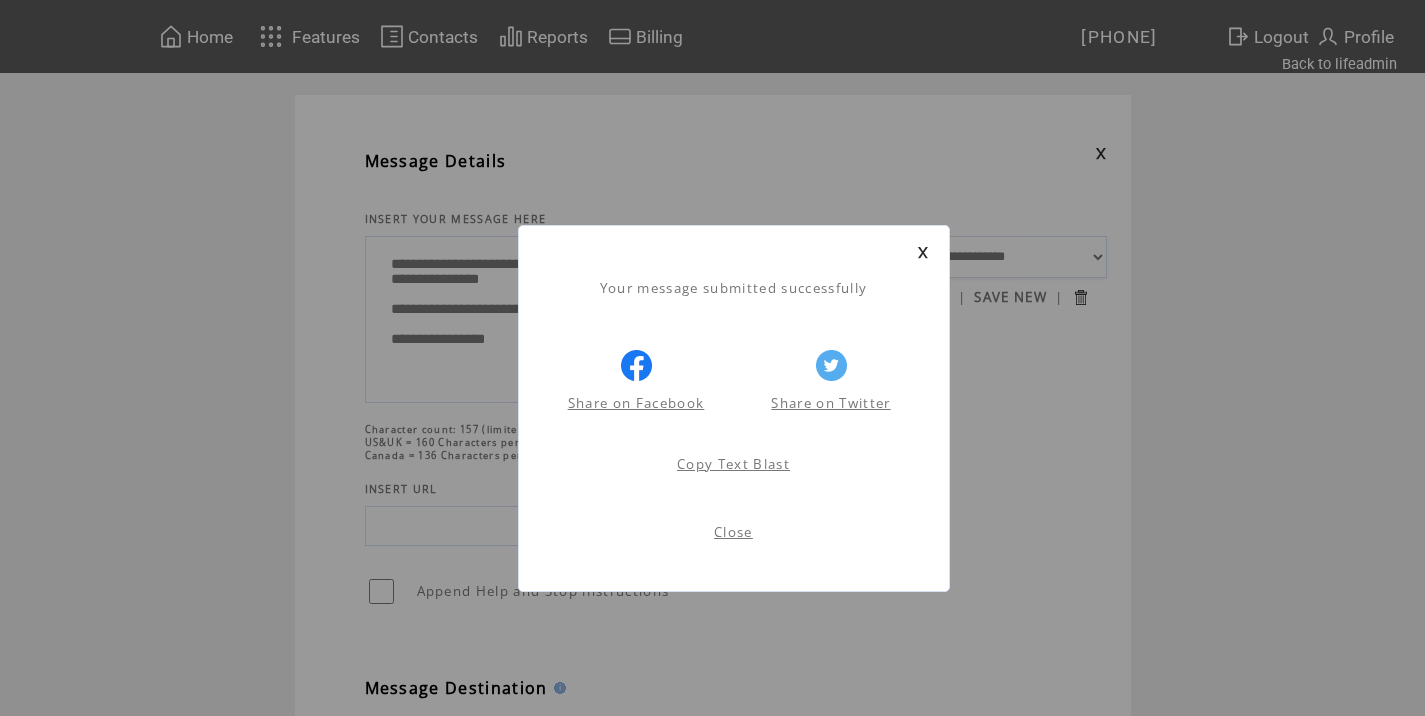 scroll, scrollTop: 1, scrollLeft: 0, axis: vertical 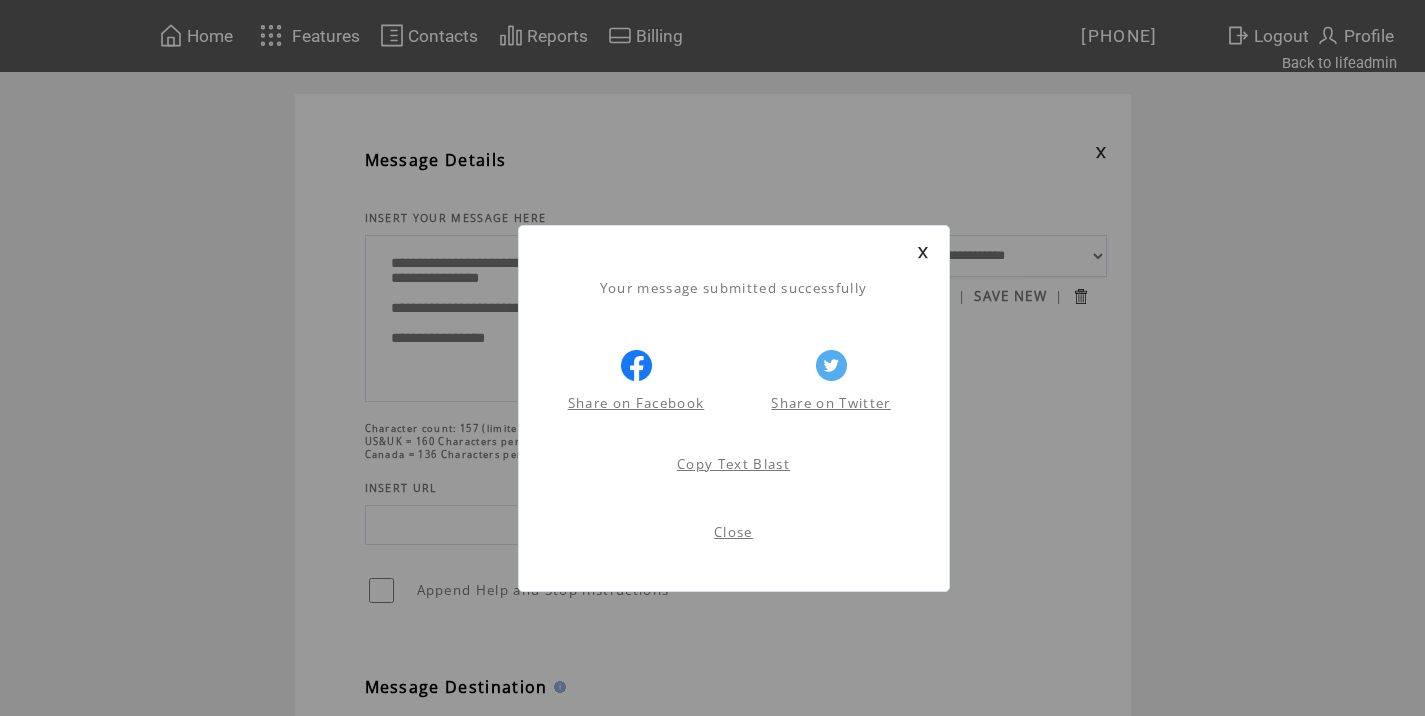 click on "Close" at bounding box center (733, 532) 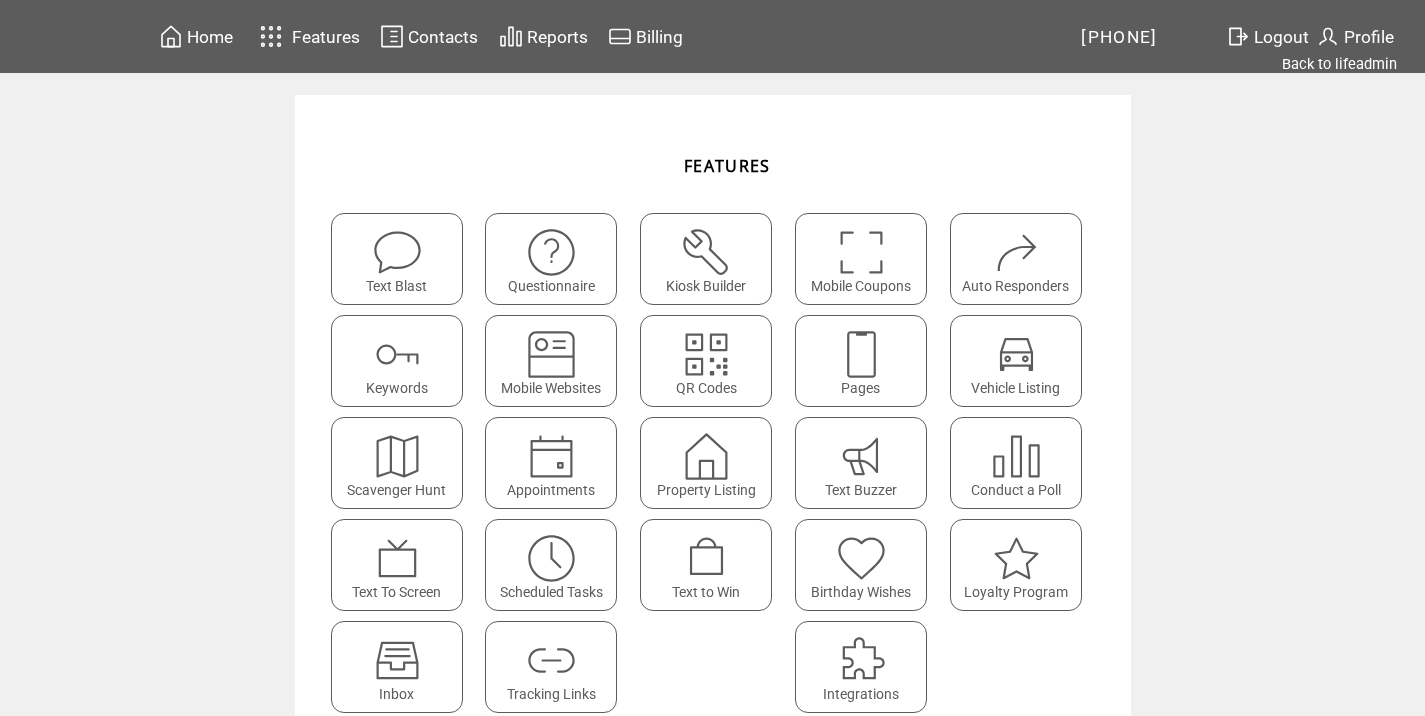 scroll, scrollTop: 0, scrollLeft: 0, axis: both 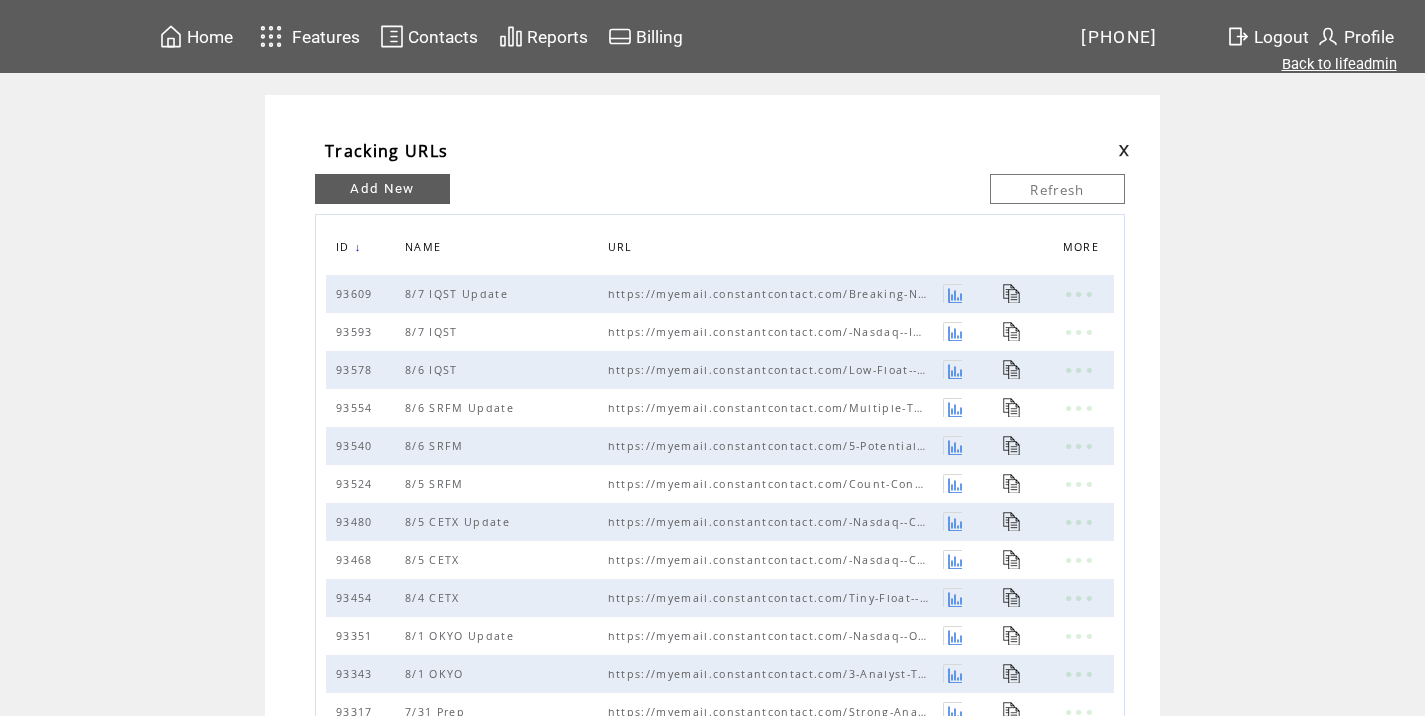 click on "Back to lifeadmin" at bounding box center [1339, 64] 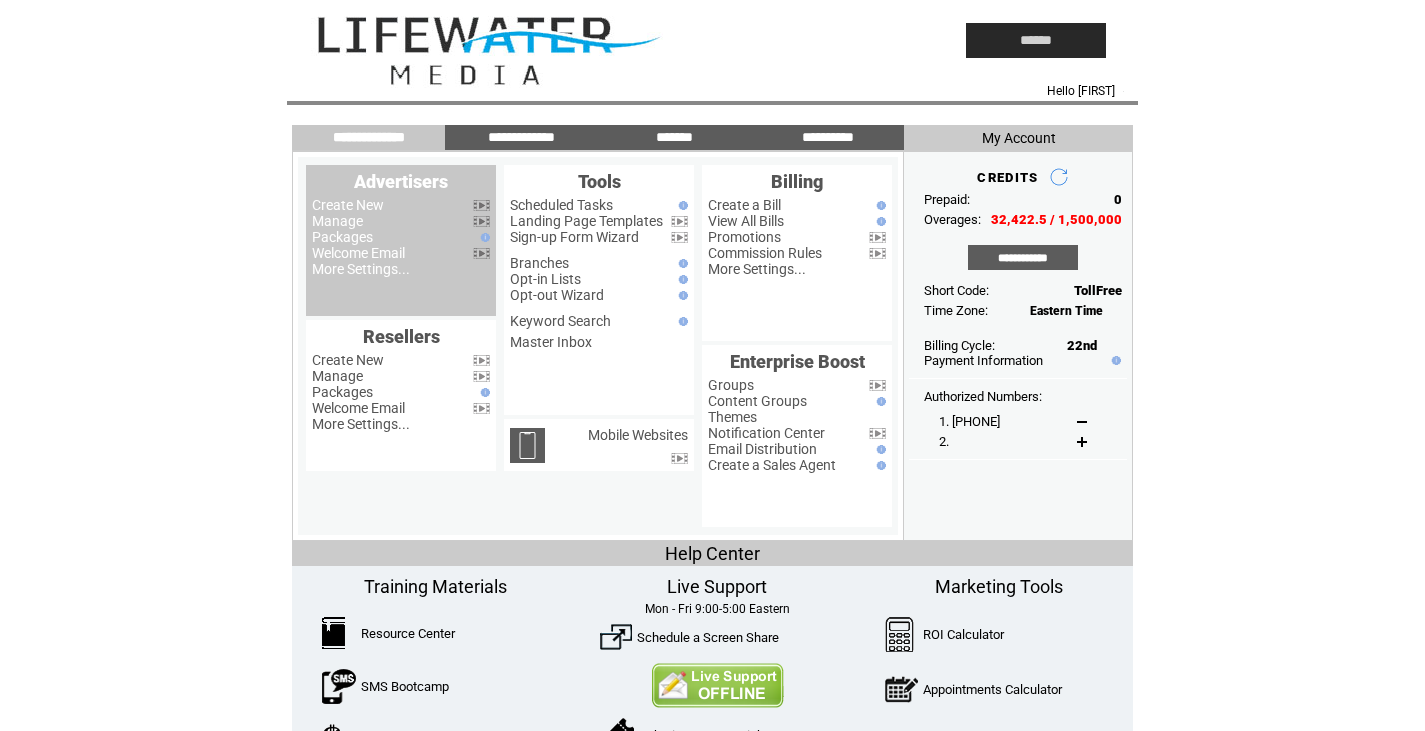 scroll, scrollTop: 0, scrollLeft: 0, axis: both 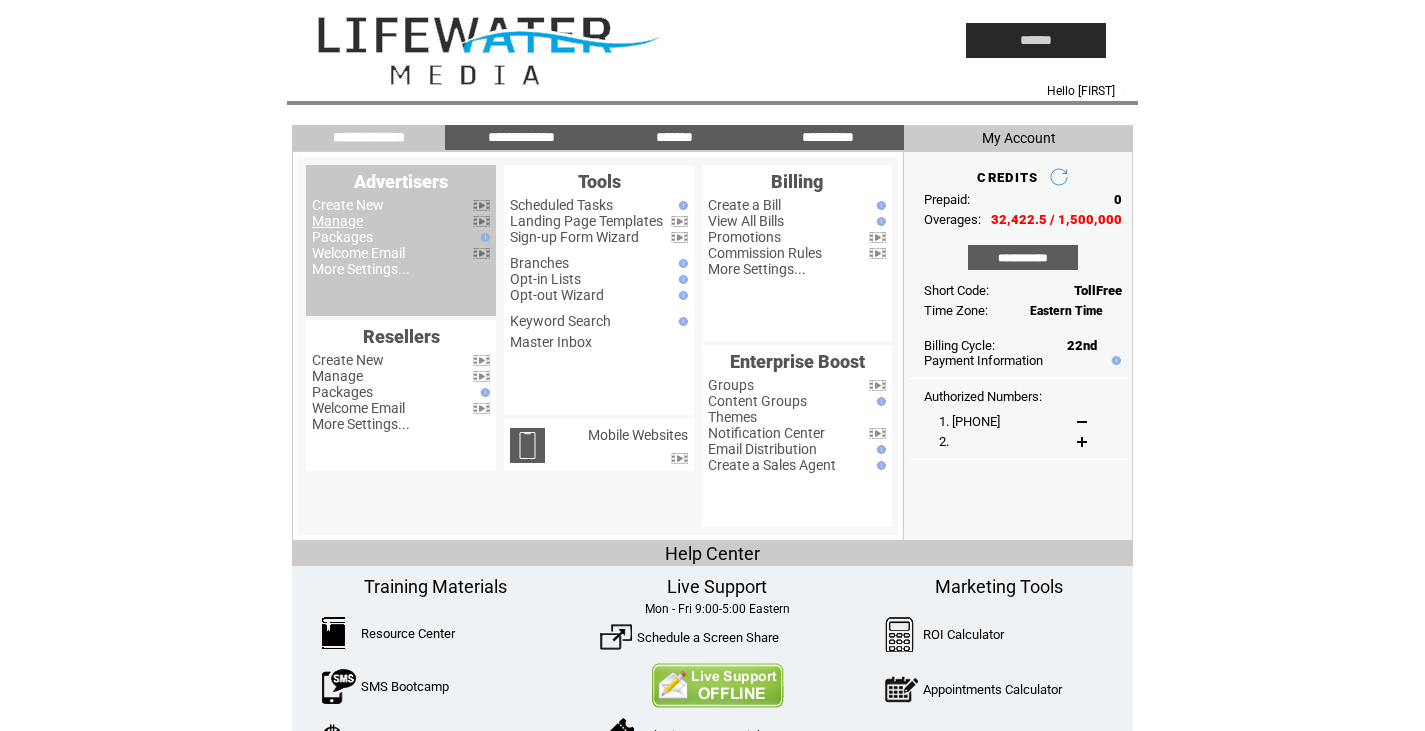 click on "Manage" at bounding box center [337, 221] 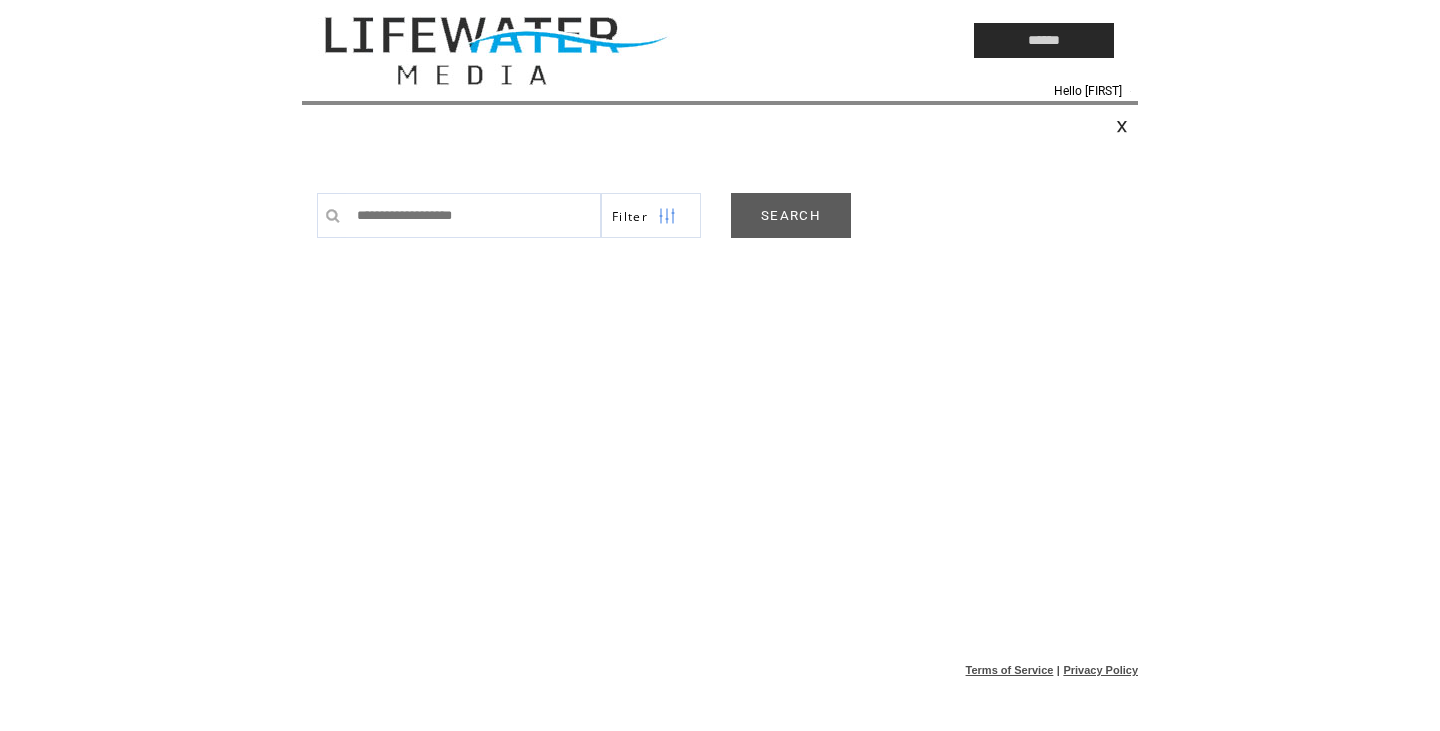scroll, scrollTop: 0, scrollLeft: 0, axis: both 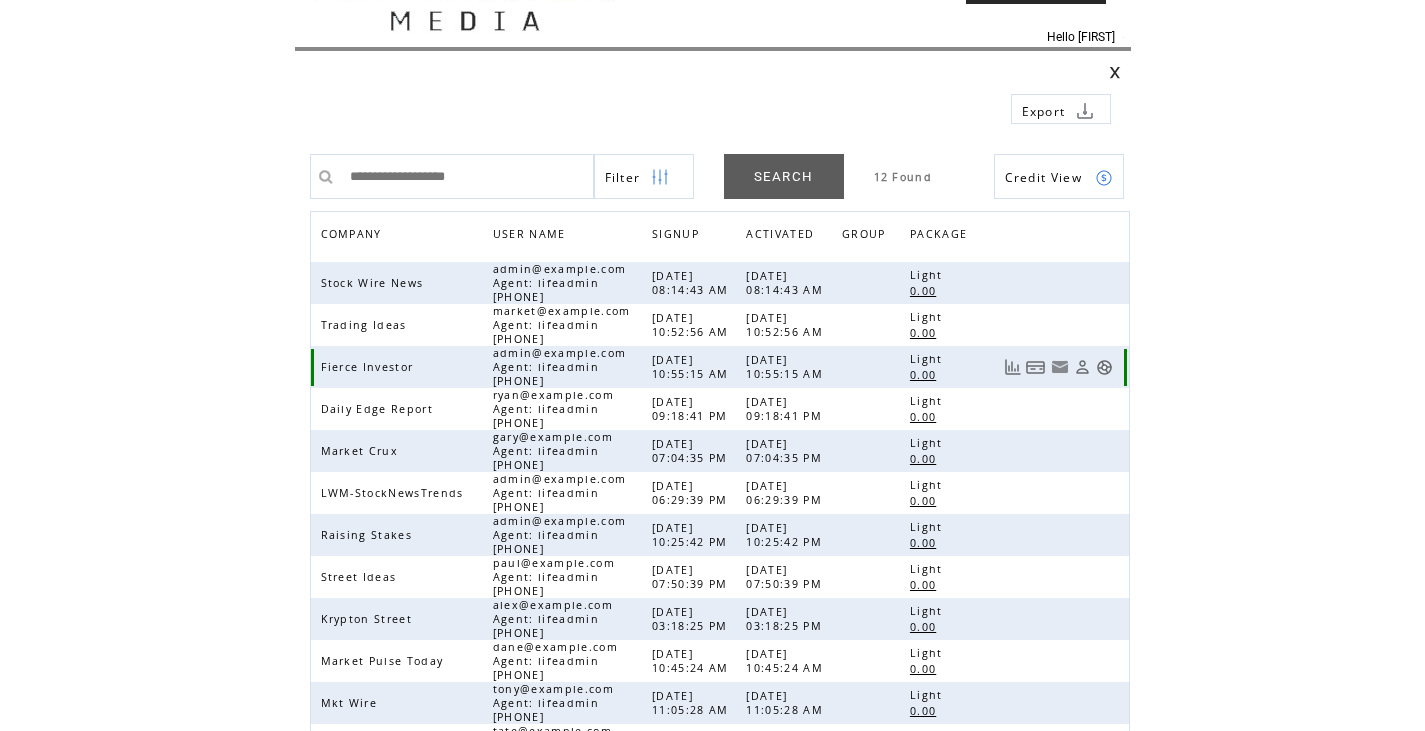 click at bounding box center [1104, 367] 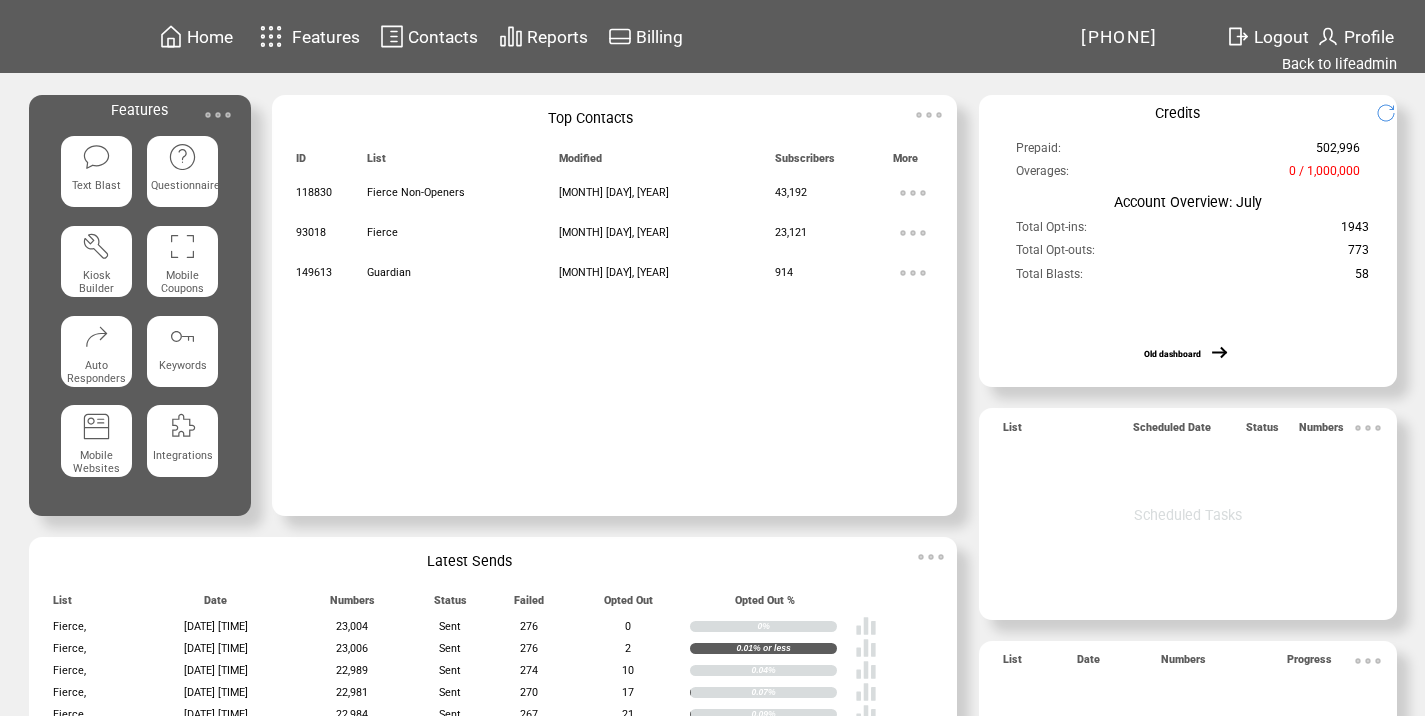 scroll, scrollTop: 0, scrollLeft: 0, axis: both 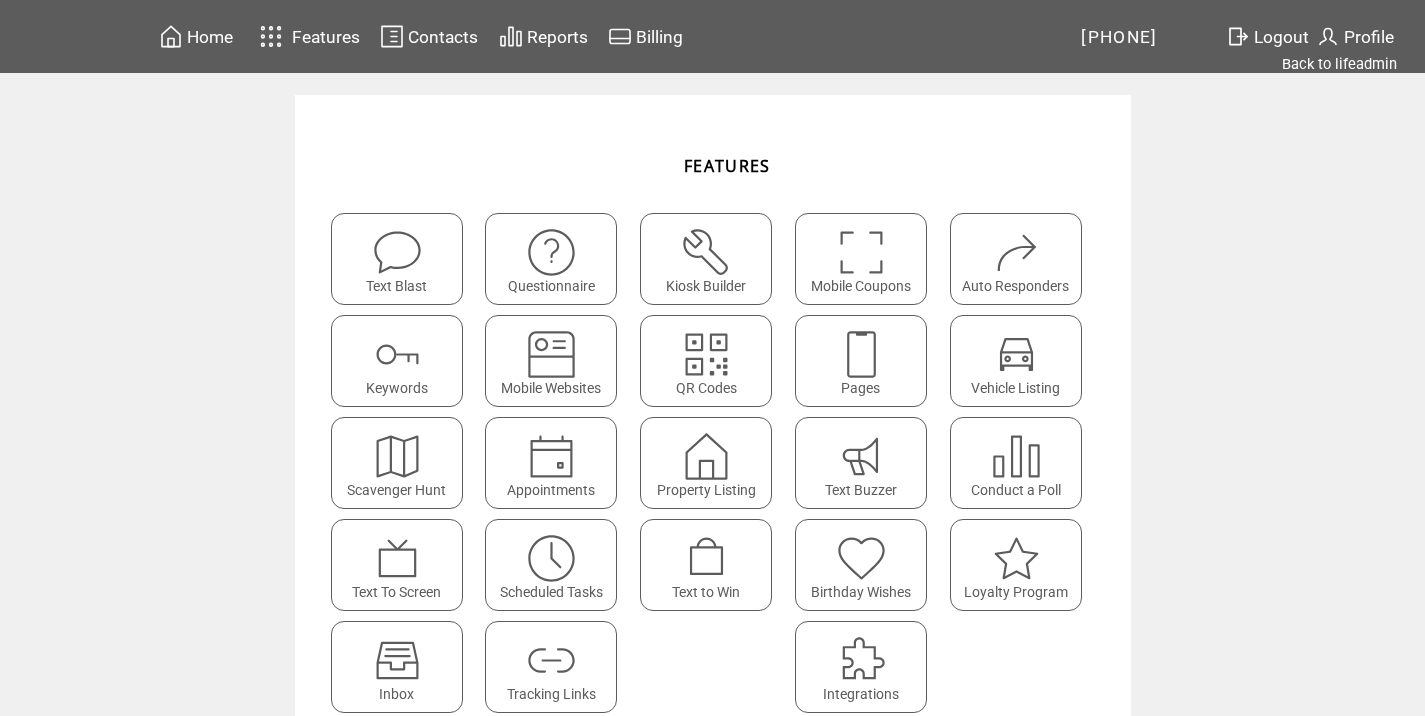 click at bounding box center (551, 653) 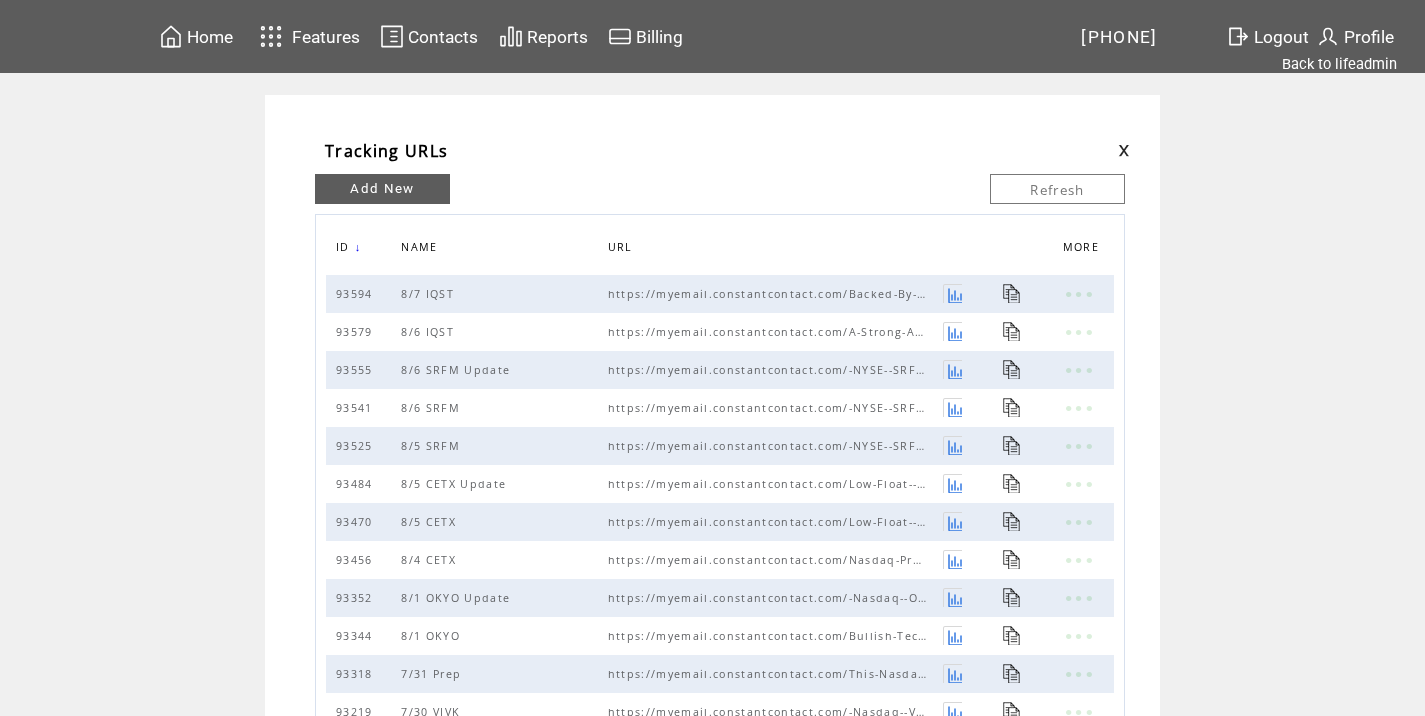 scroll, scrollTop: 0, scrollLeft: 0, axis: both 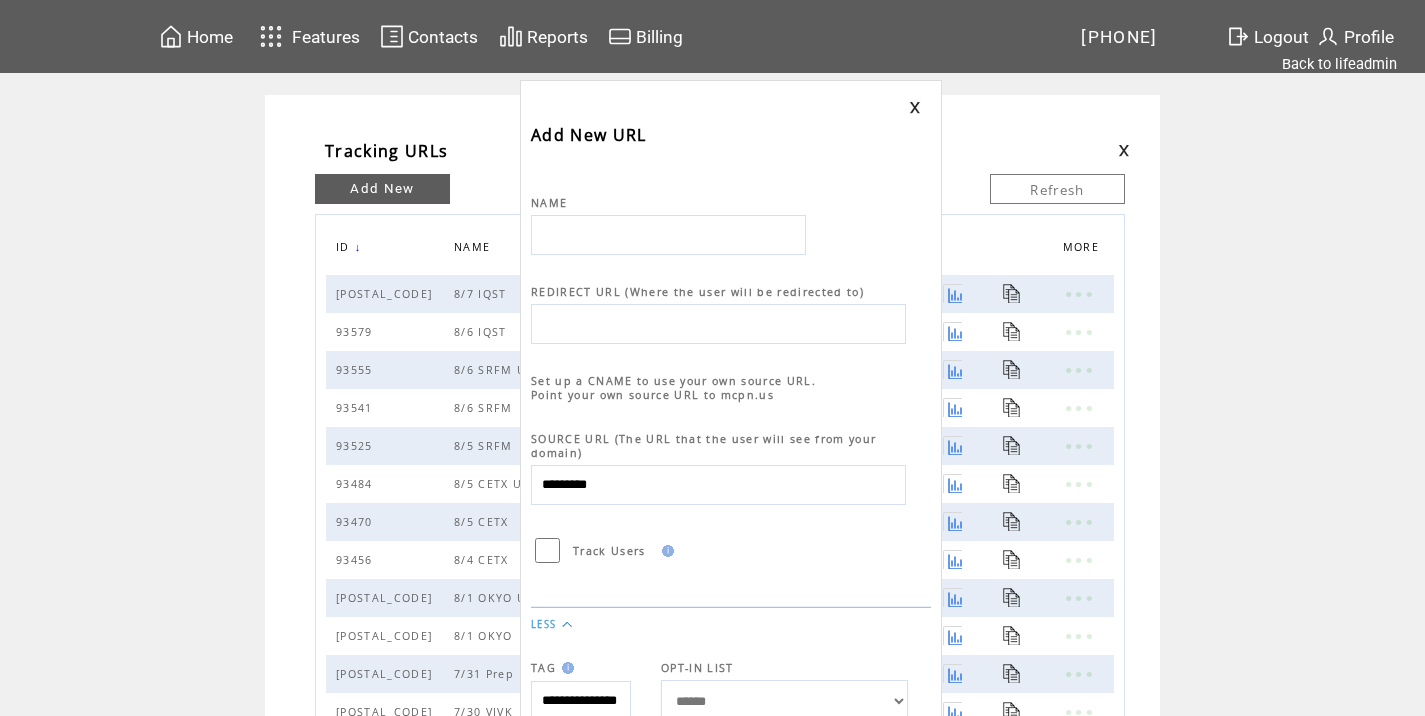 drag, startPoint x: 0, startPoint y: 0, endPoint x: 655, endPoint y: 243, distance: 698.6229 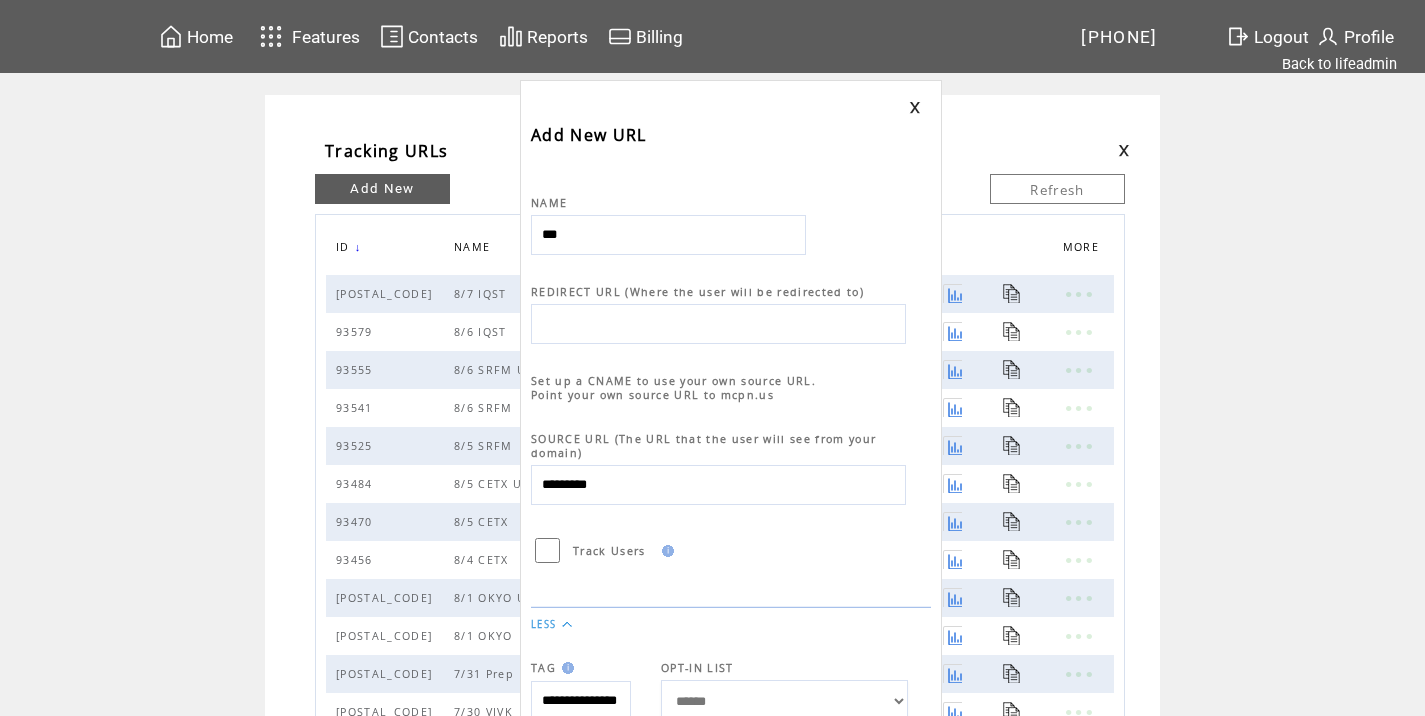 type on "**********" 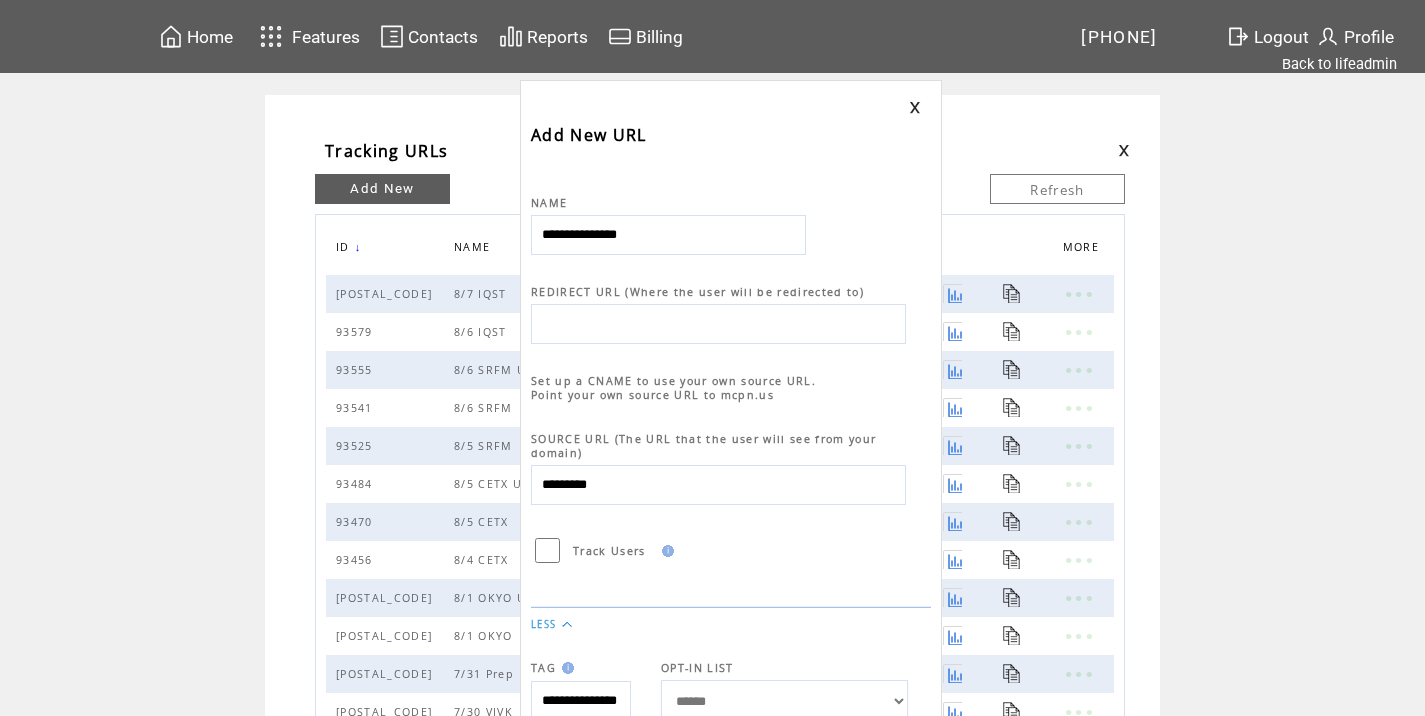 click at bounding box center [718, 324] 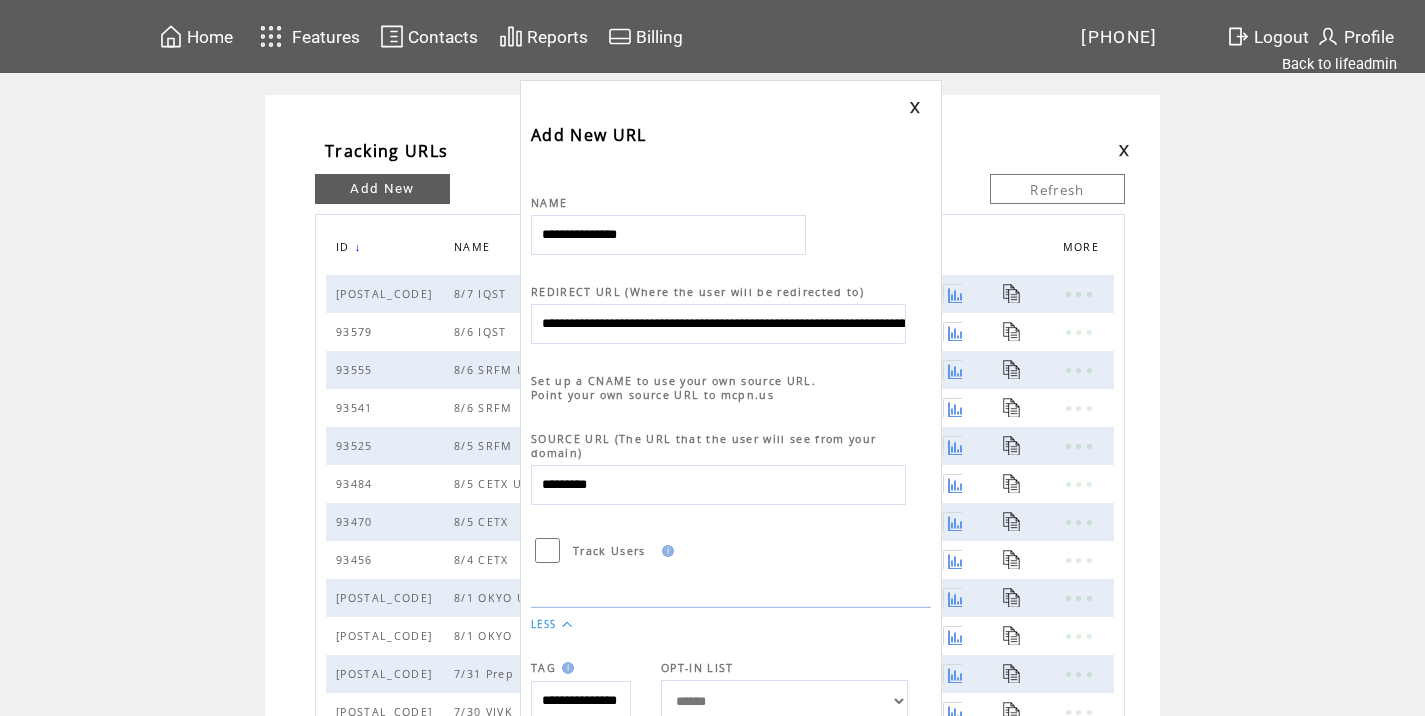 scroll, scrollTop: 0, scrollLeft: 935, axis: horizontal 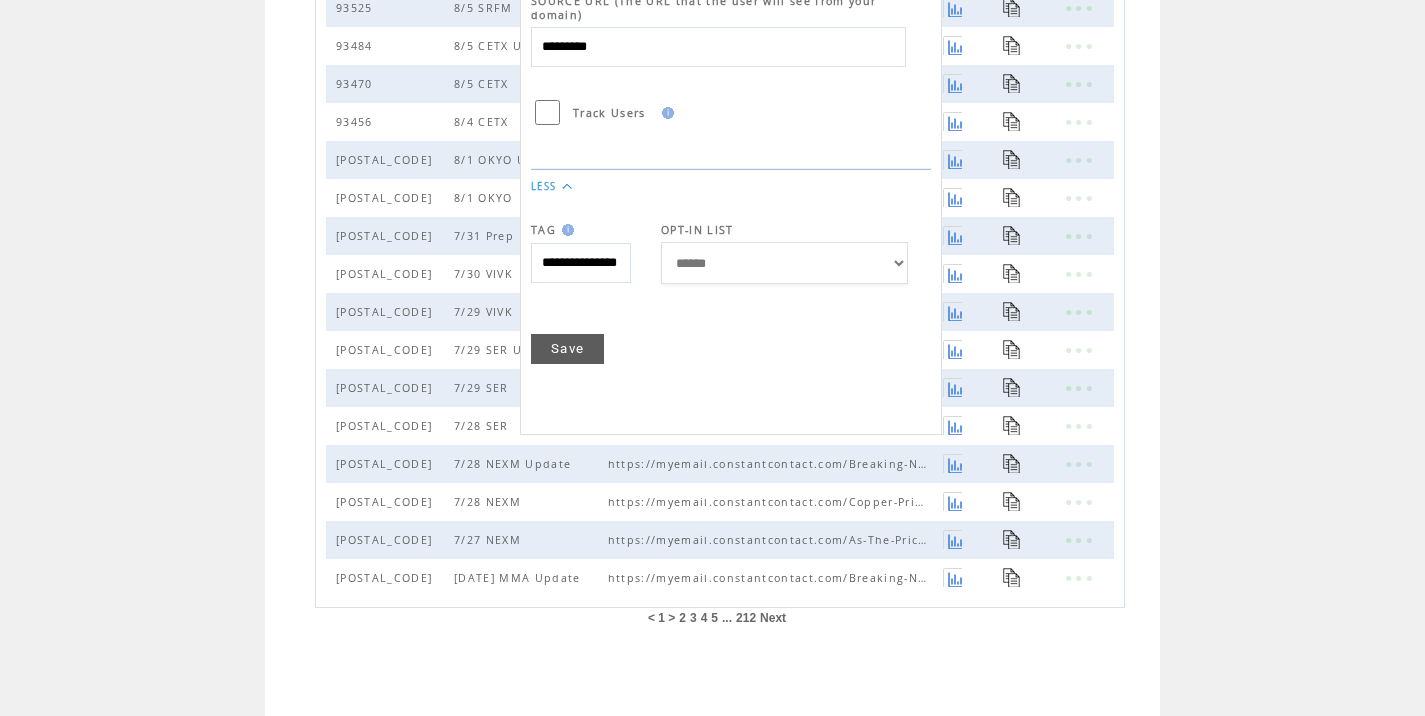 type on "**********" 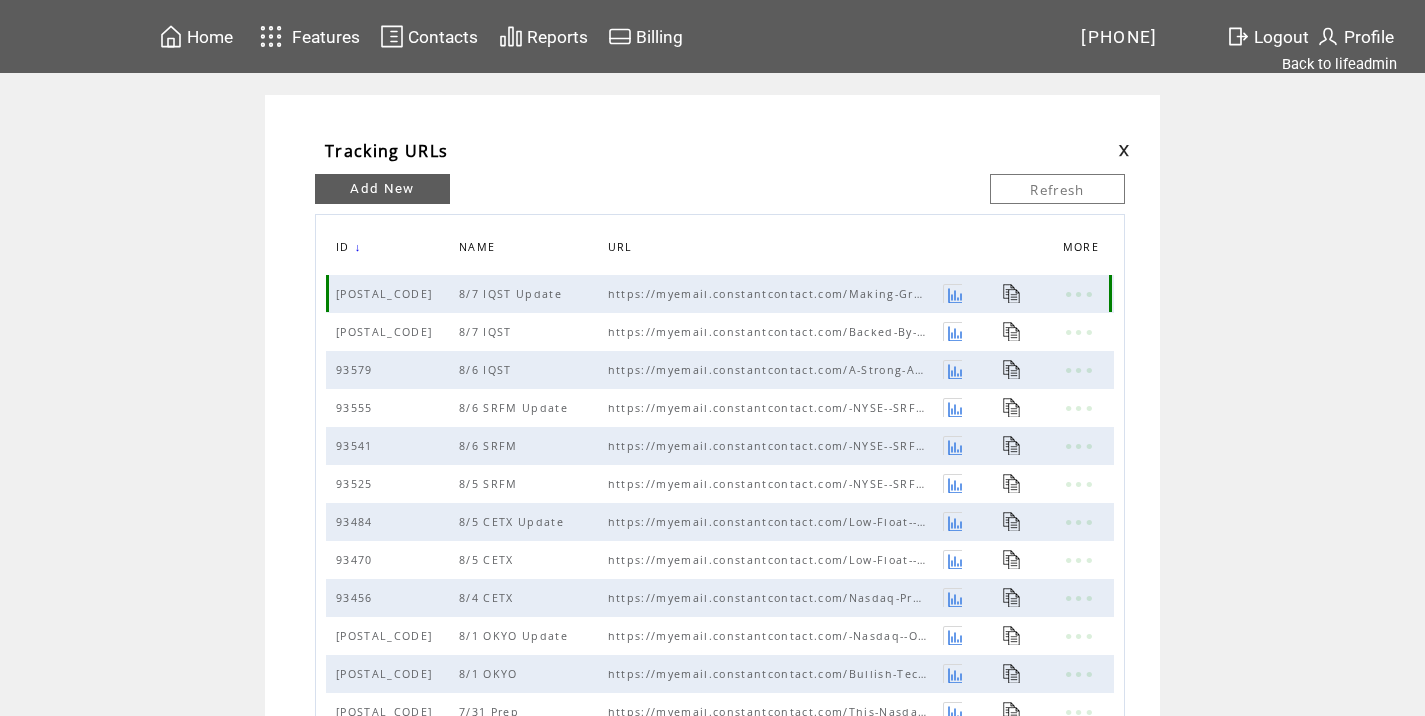 click at bounding box center [1012, 293] 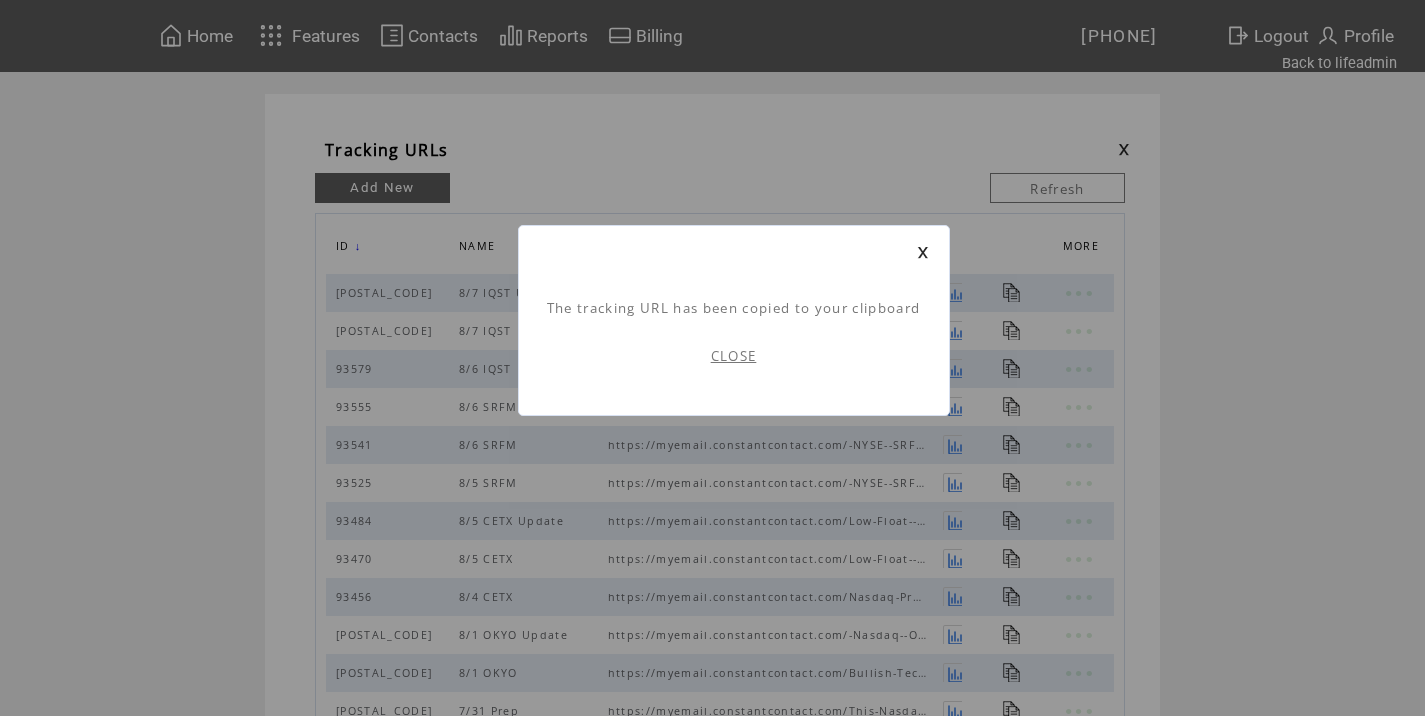 click on "CLOSE" at bounding box center (734, 356) 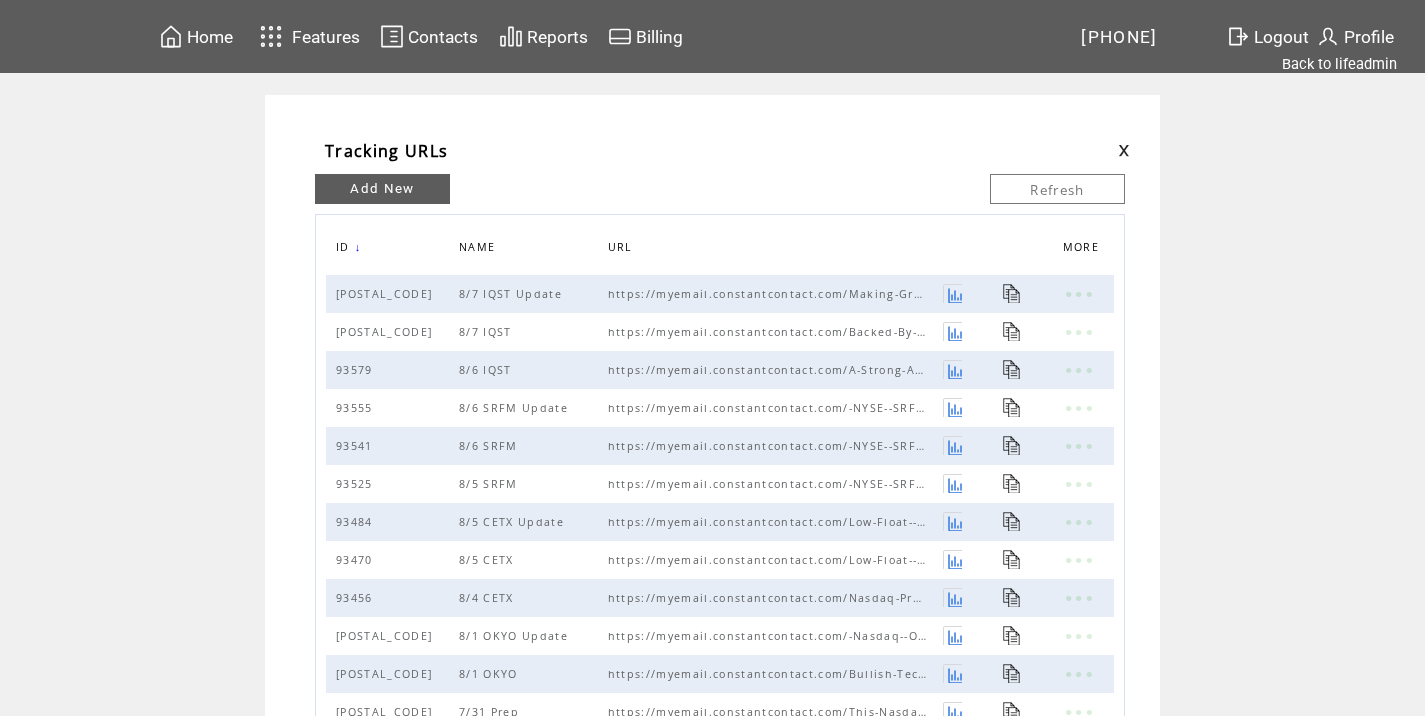 click at bounding box center [1124, 150] 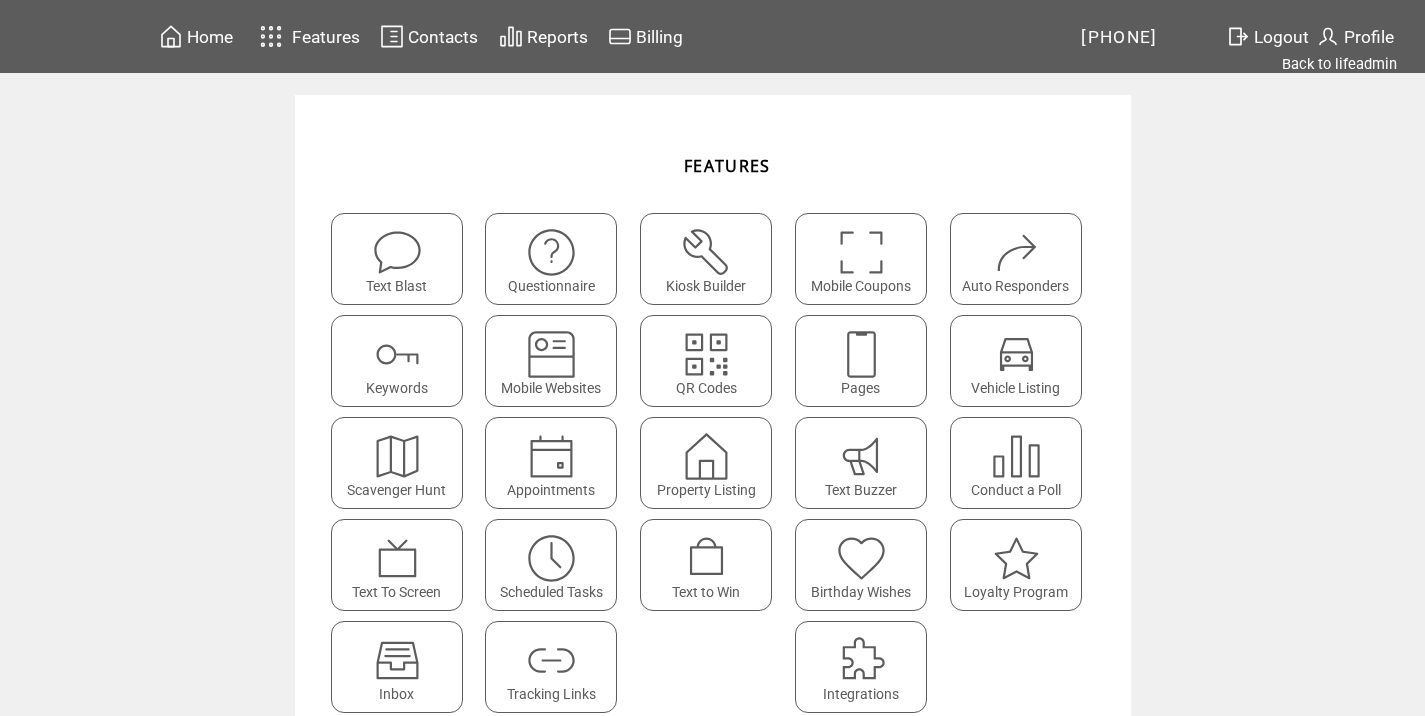scroll, scrollTop: 0, scrollLeft: 0, axis: both 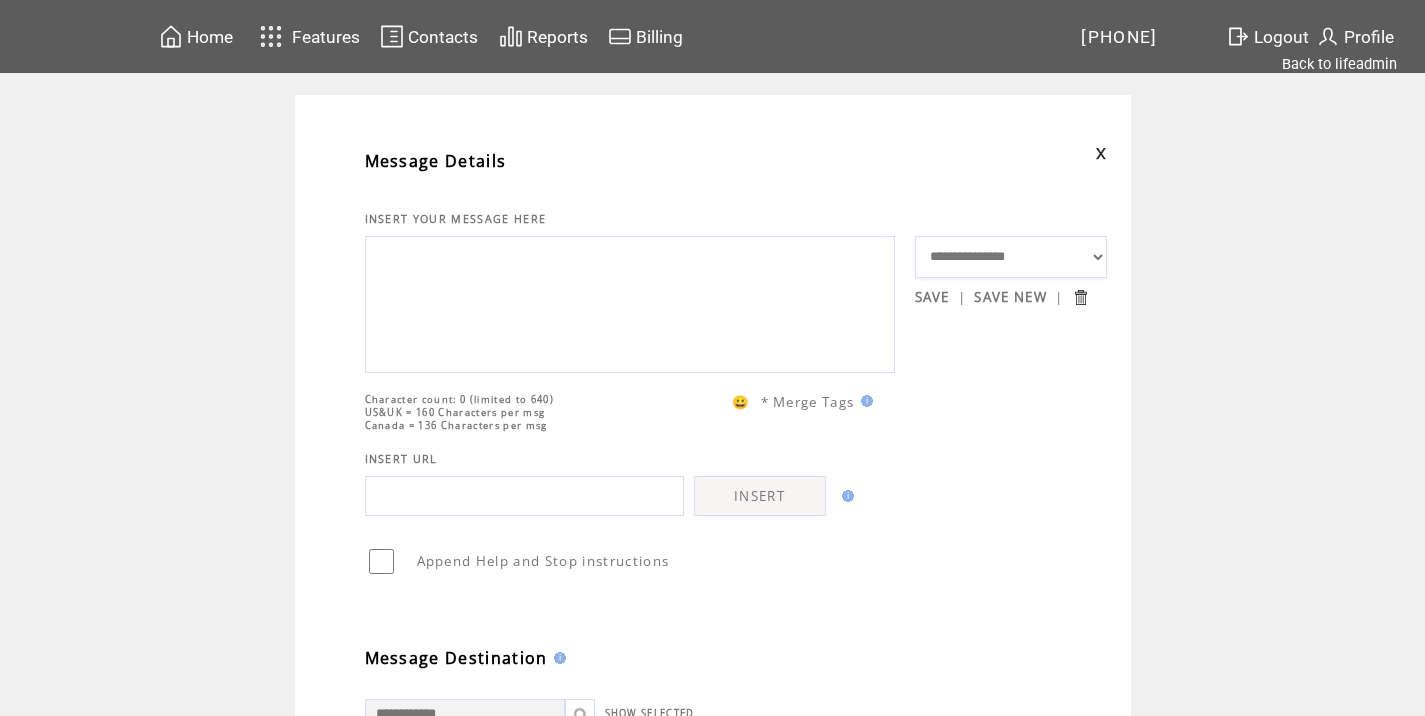 click at bounding box center [630, 302] 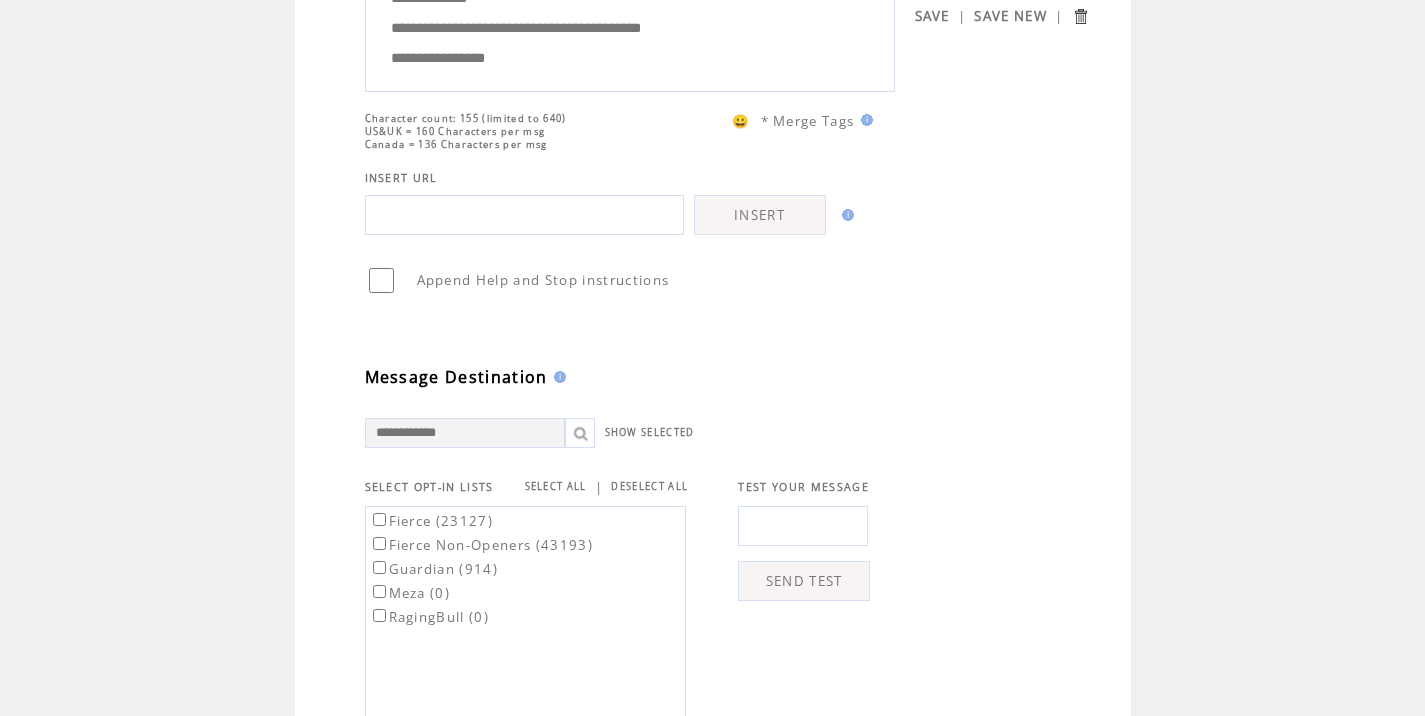 scroll, scrollTop: 286, scrollLeft: 0, axis: vertical 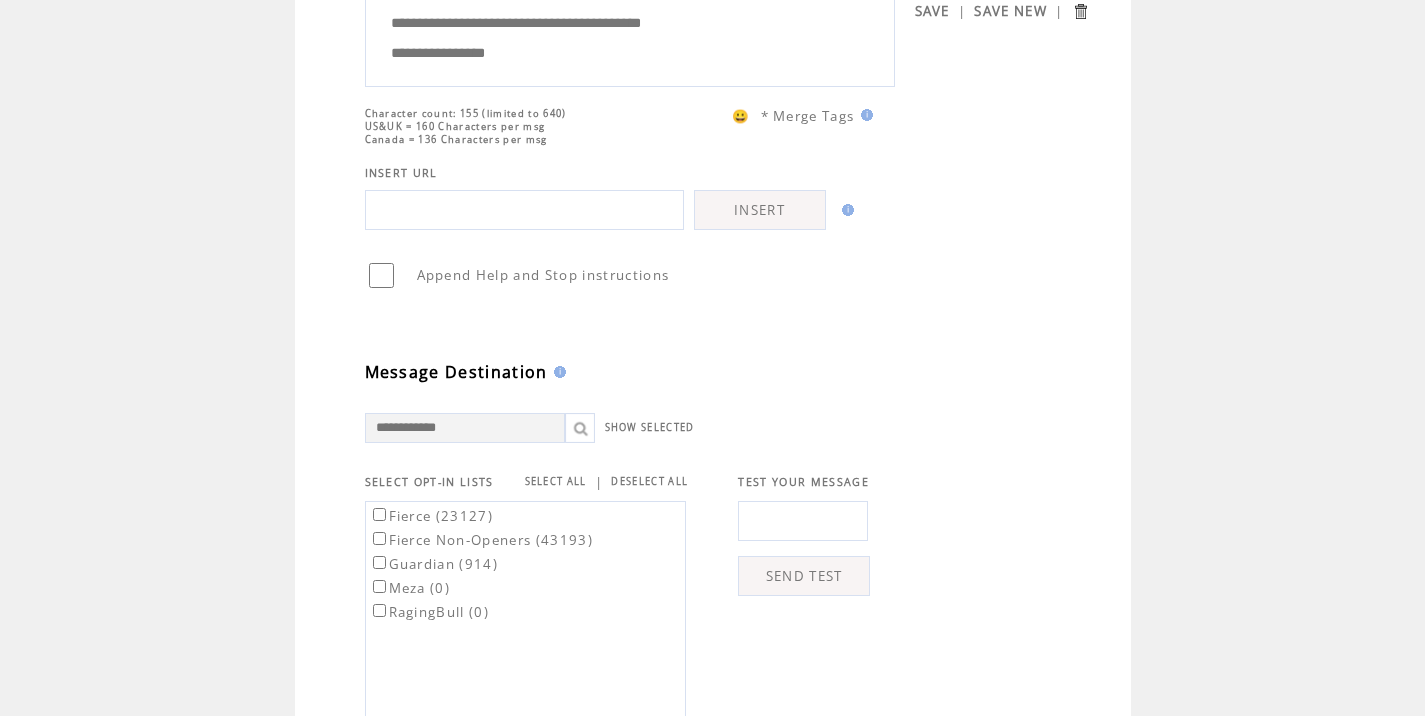 type on "**********" 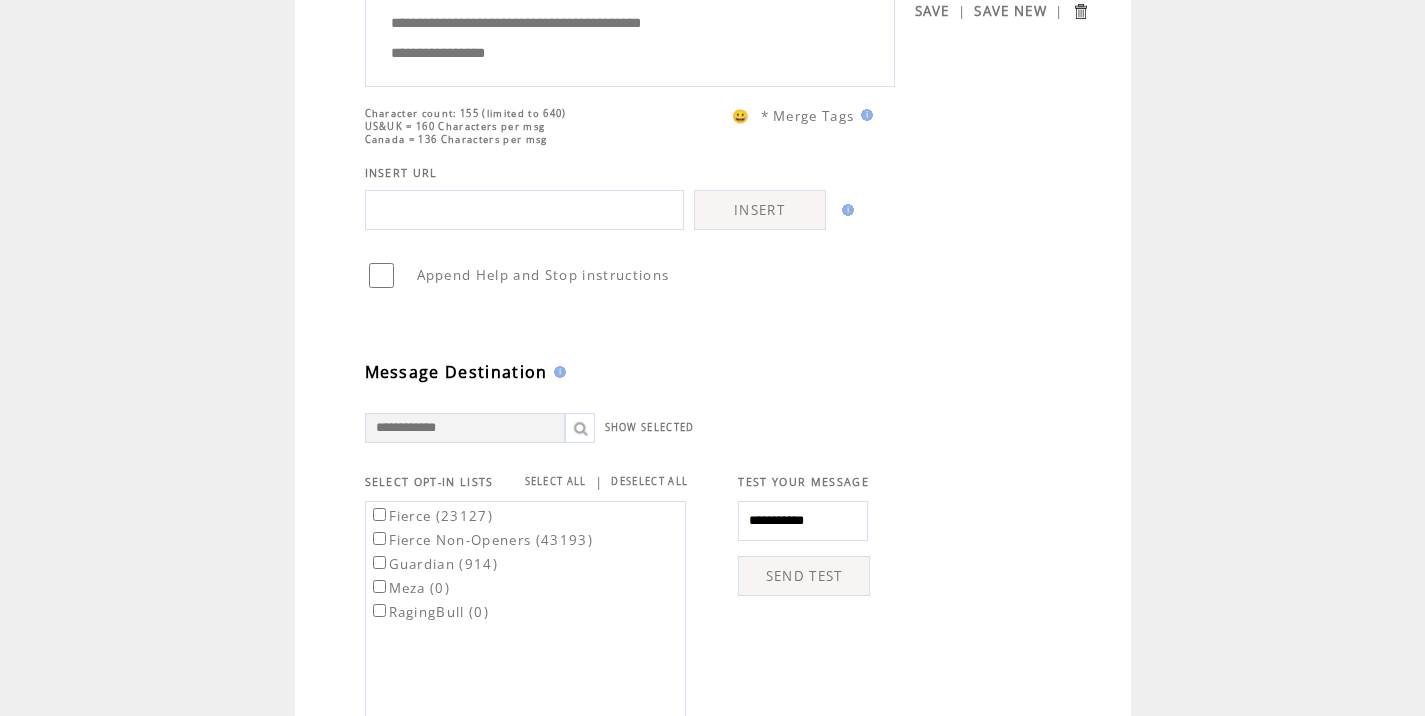 click on "SEND TEST" at bounding box center [804, 576] 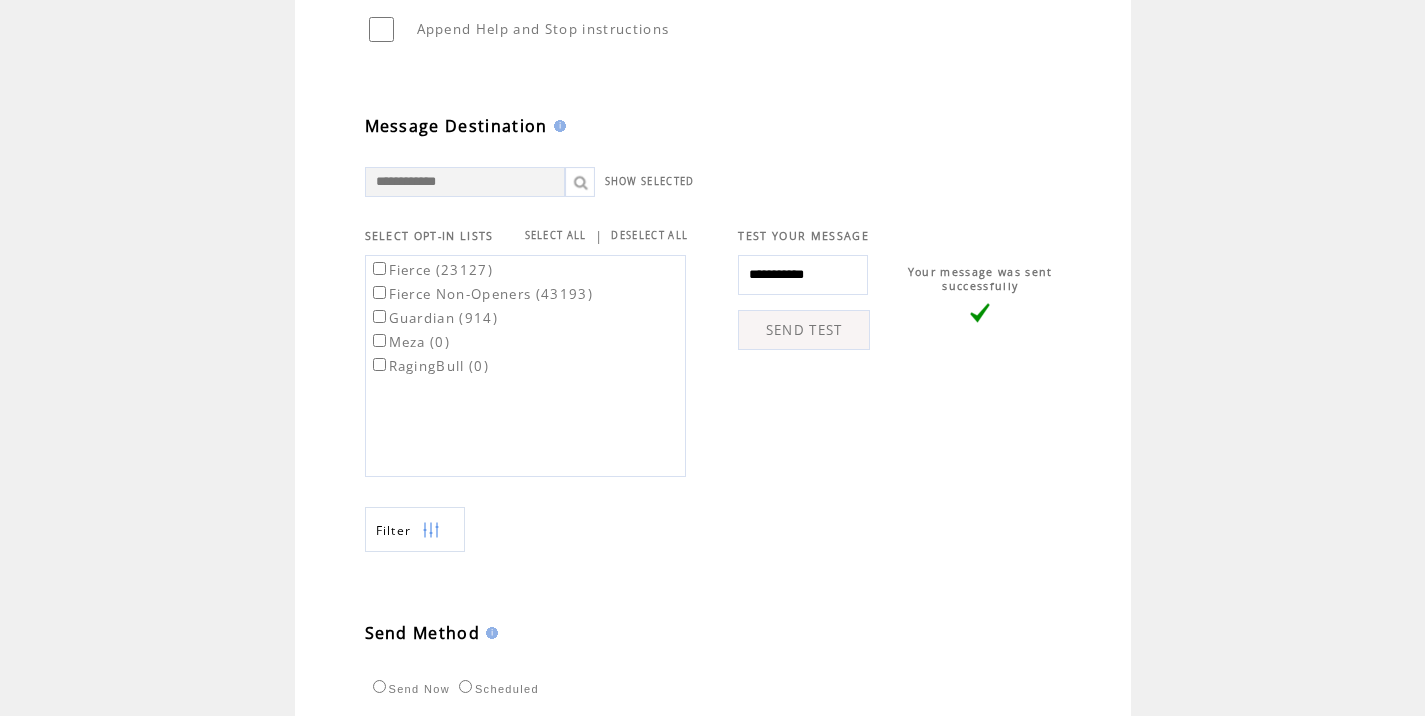 scroll, scrollTop: 774, scrollLeft: 0, axis: vertical 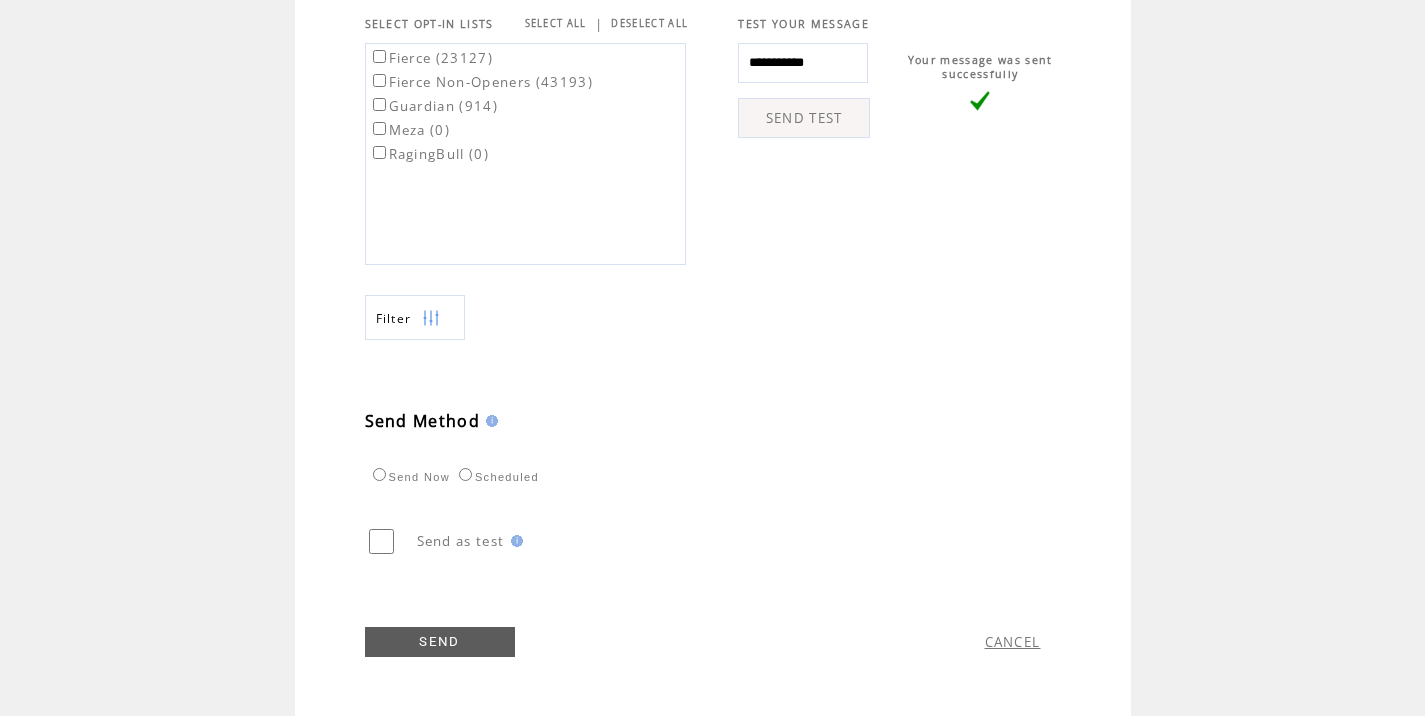 click on "Fierce (23127)" at bounding box center (431, 58) 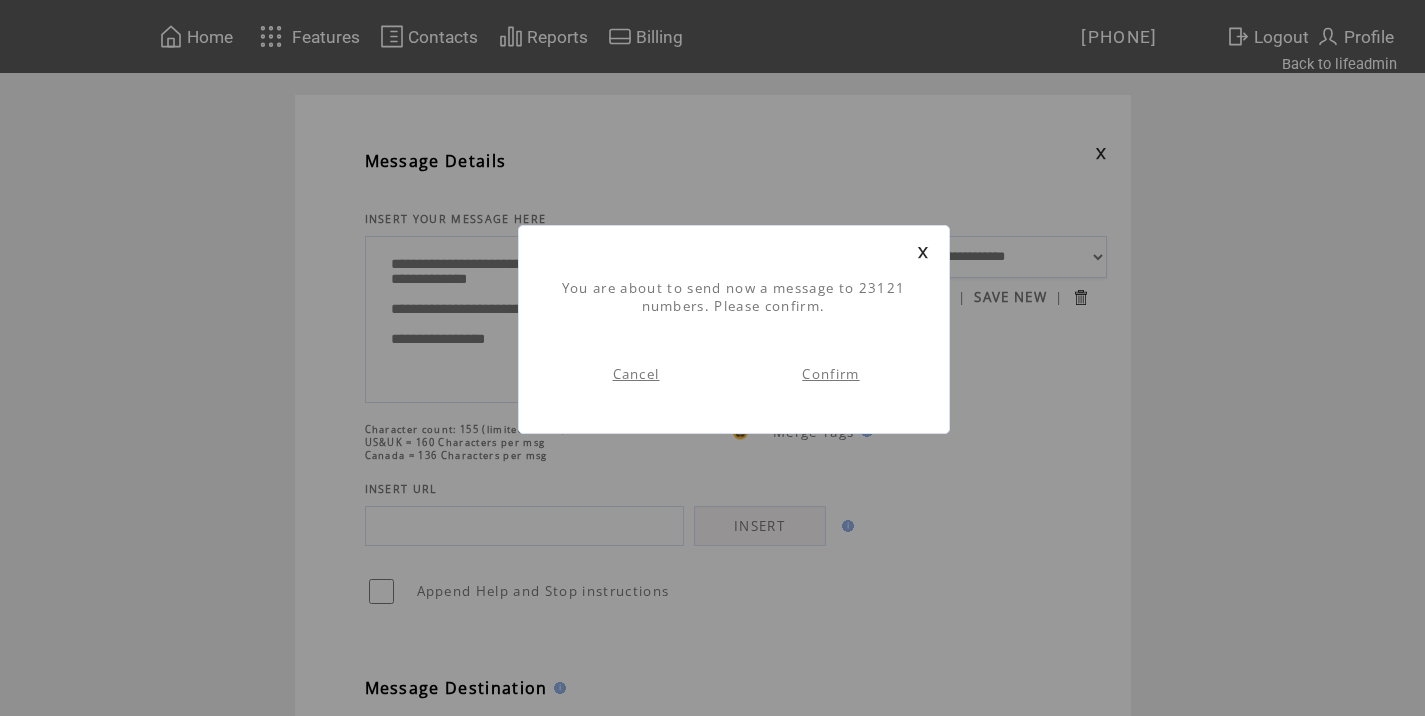 scroll, scrollTop: 1, scrollLeft: 0, axis: vertical 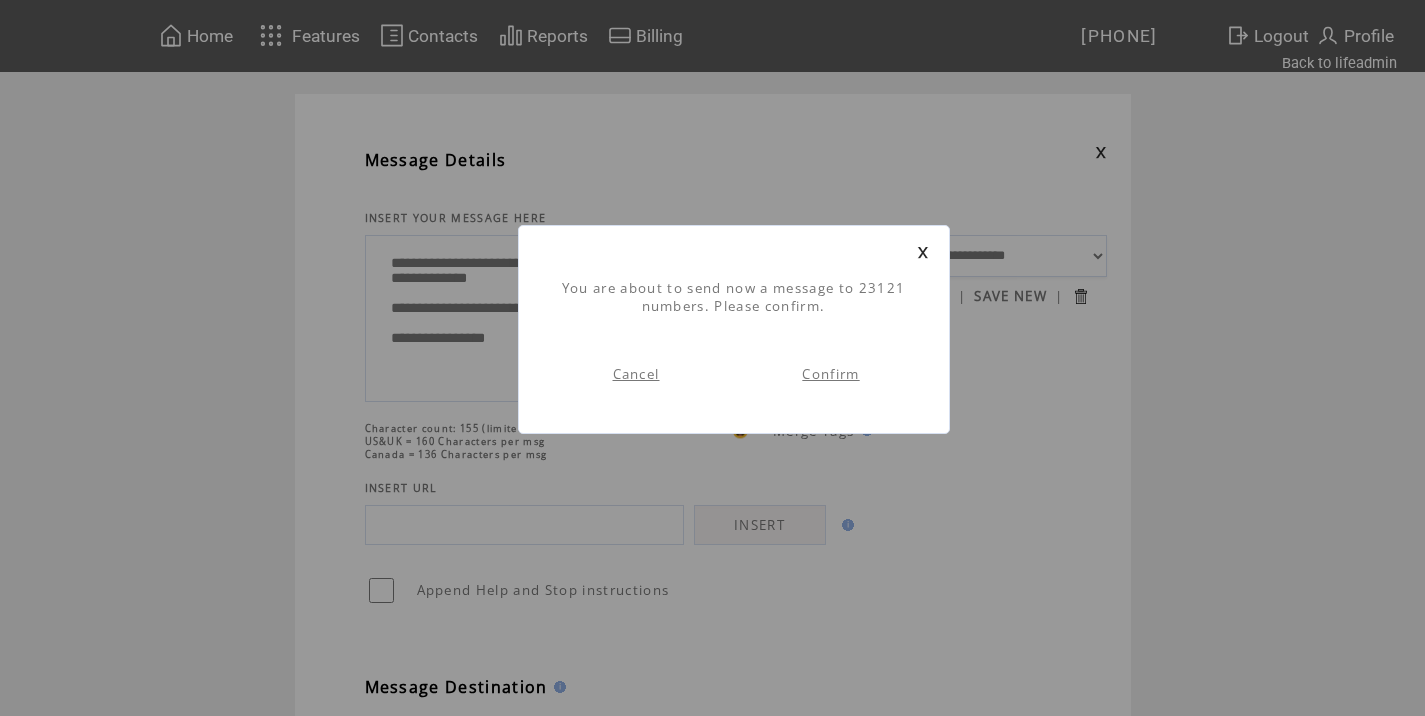 click on "Confirm" at bounding box center (830, 374) 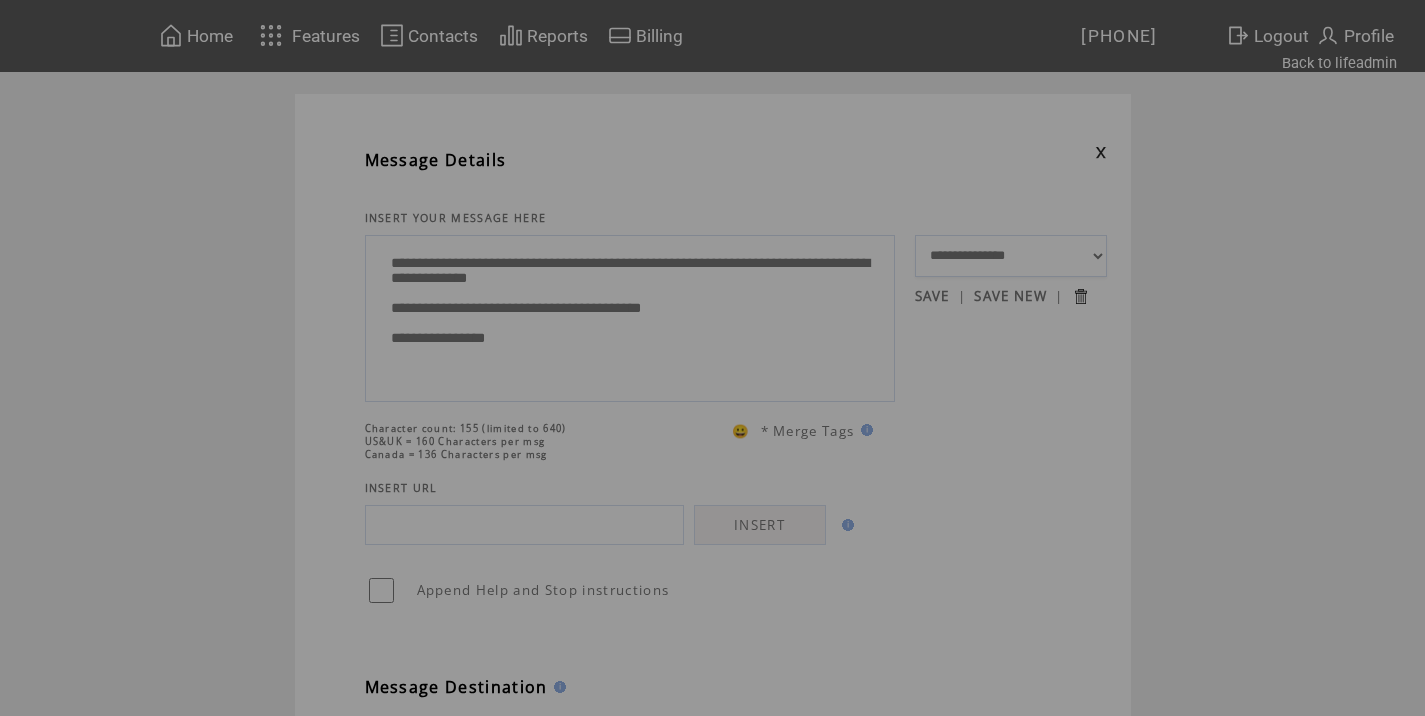 scroll, scrollTop: 0, scrollLeft: 0, axis: both 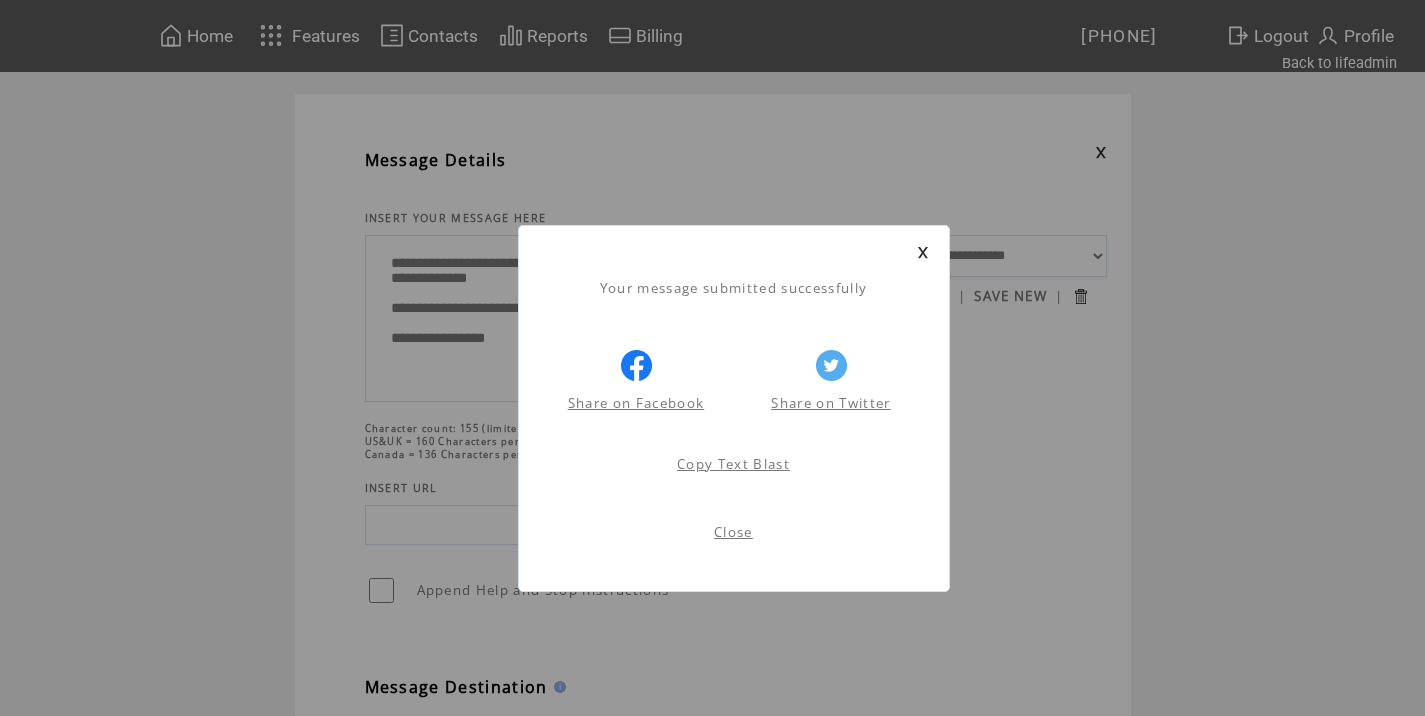 click on "Close" at bounding box center [733, 532] 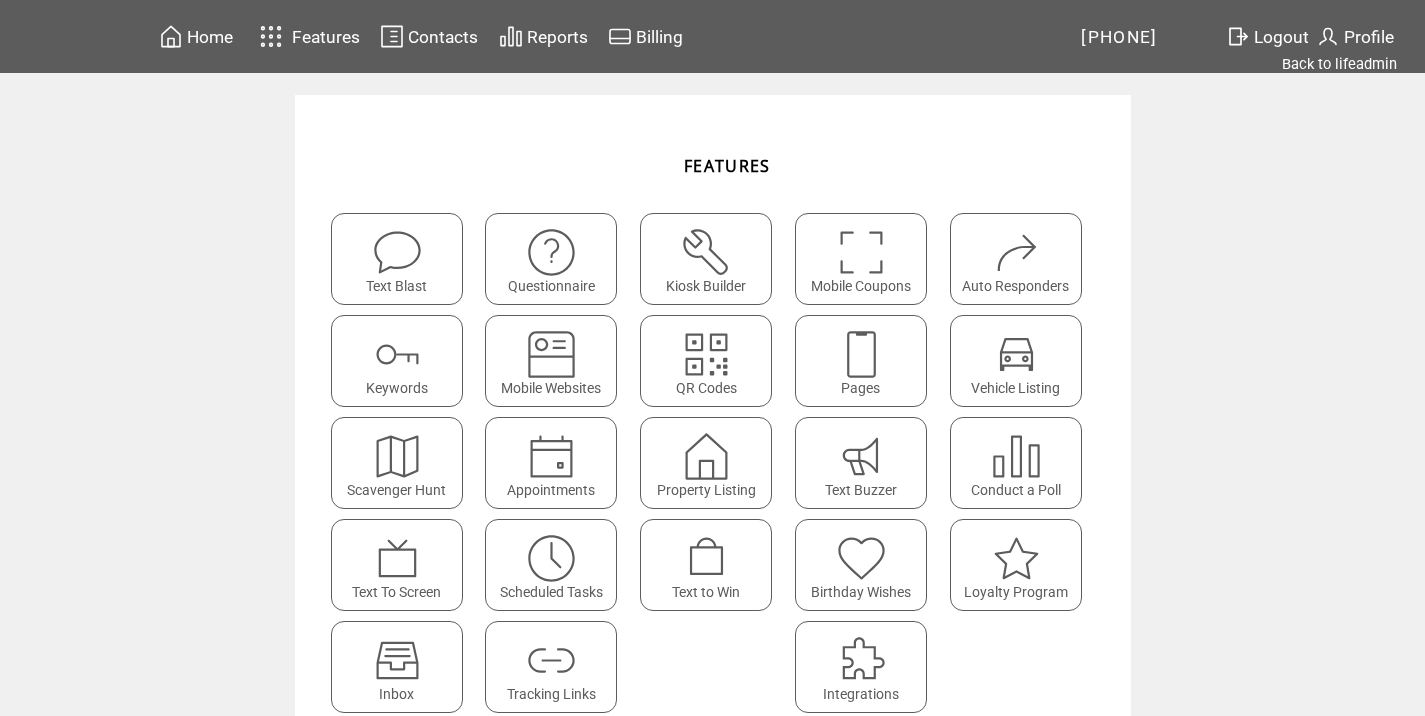 scroll, scrollTop: 0, scrollLeft: 0, axis: both 